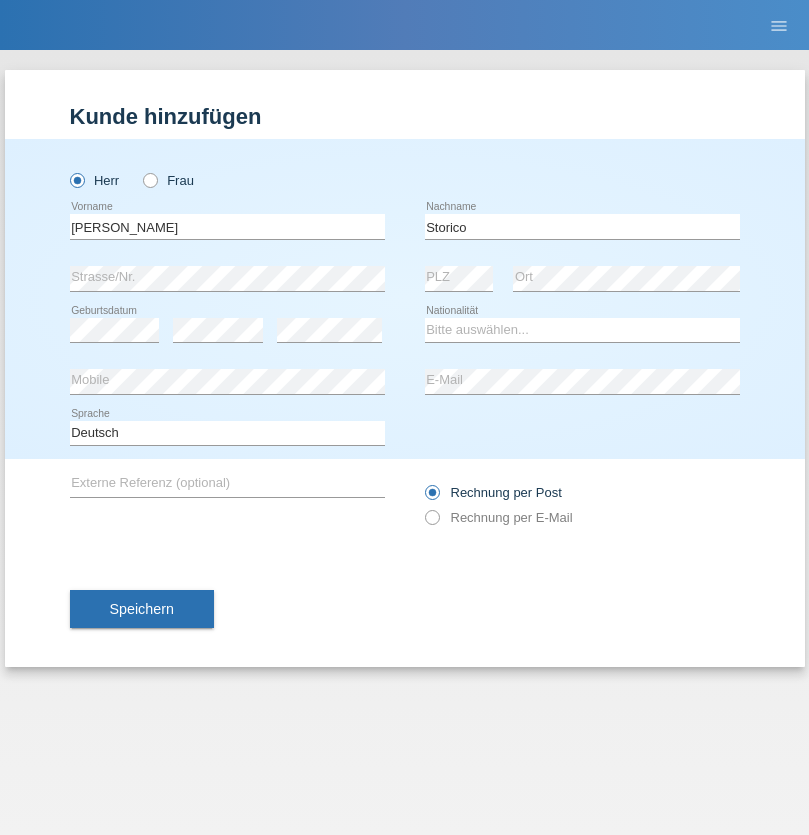 scroll, scrollTop: 0, scrollLeft: 0, axis: both 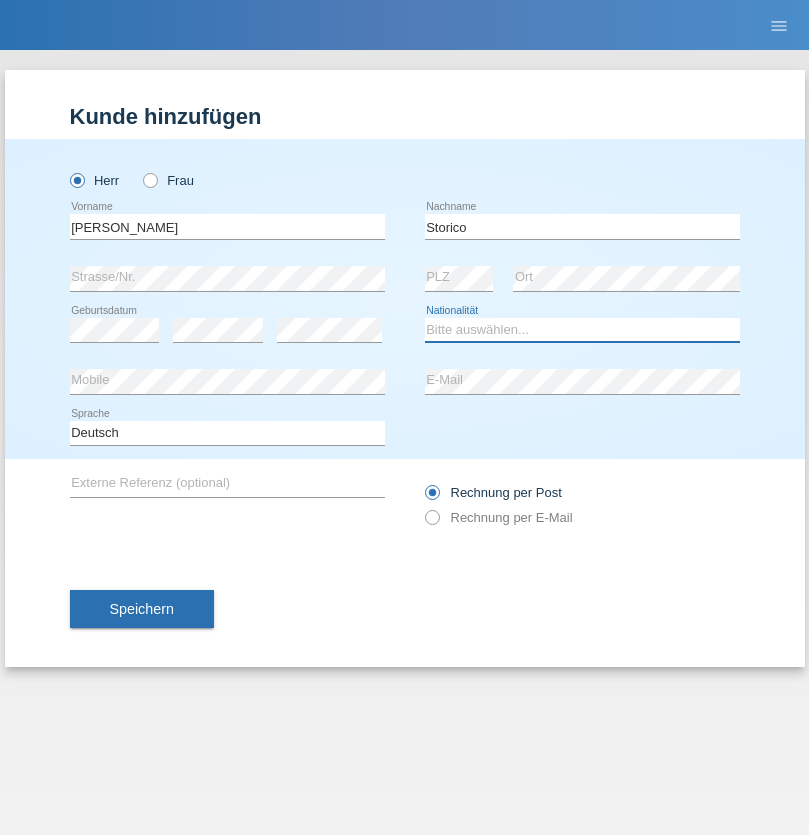 select on "IT" 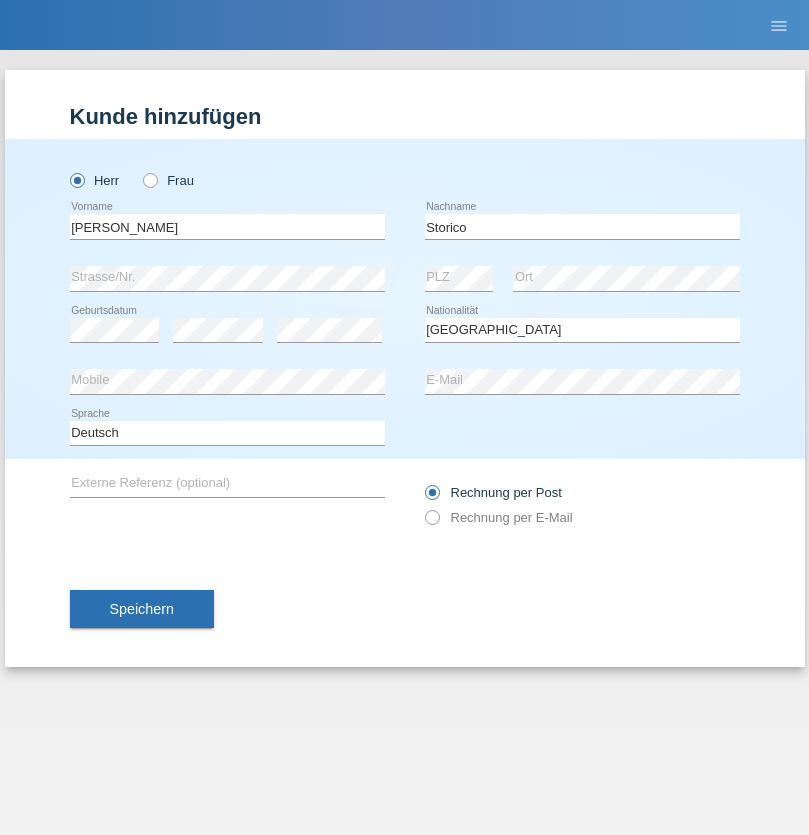 select on "C" 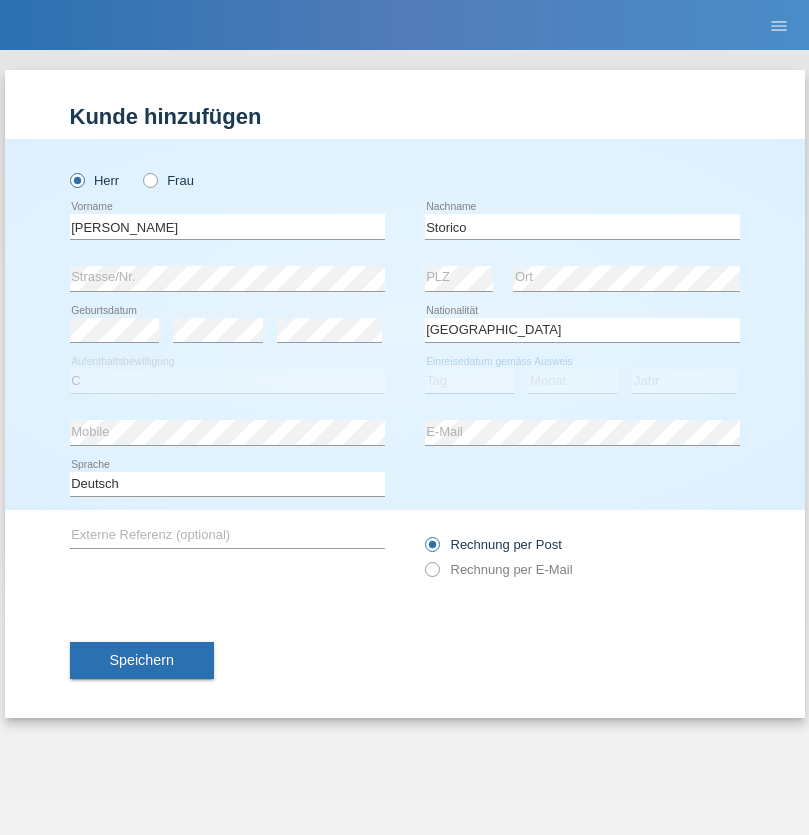 select on "19" 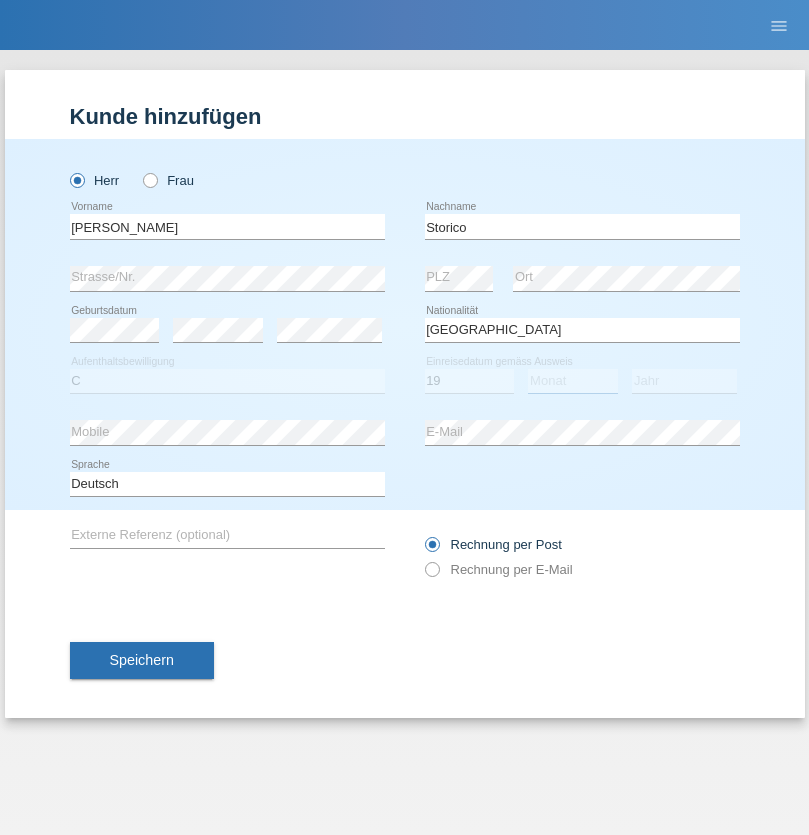 select on "07" 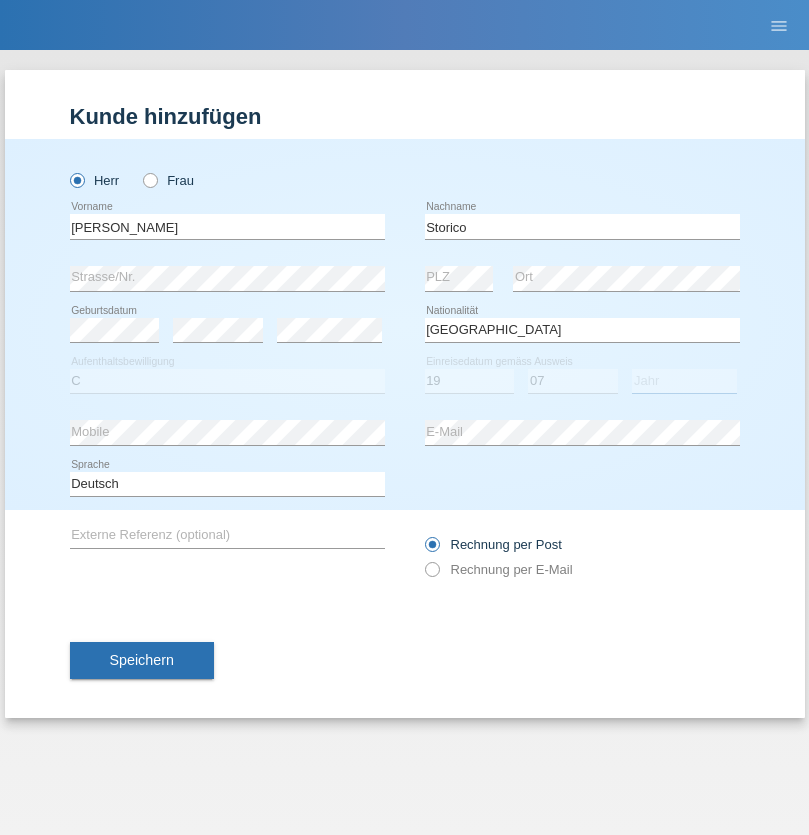 select on "2021" 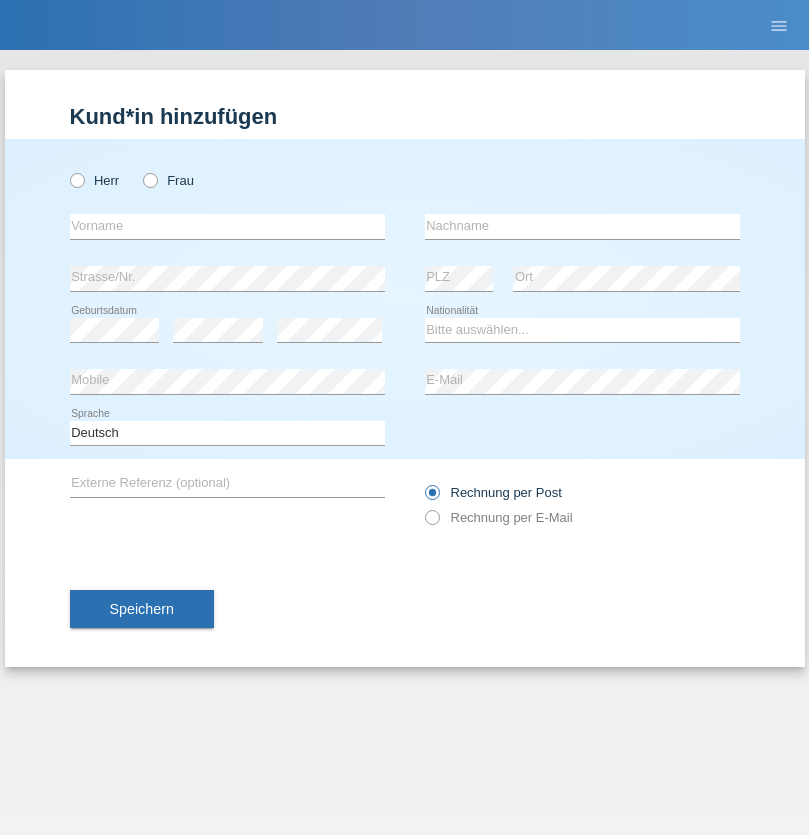 scroll, scrollTop: 0, scrollLeft: 0, axis: both 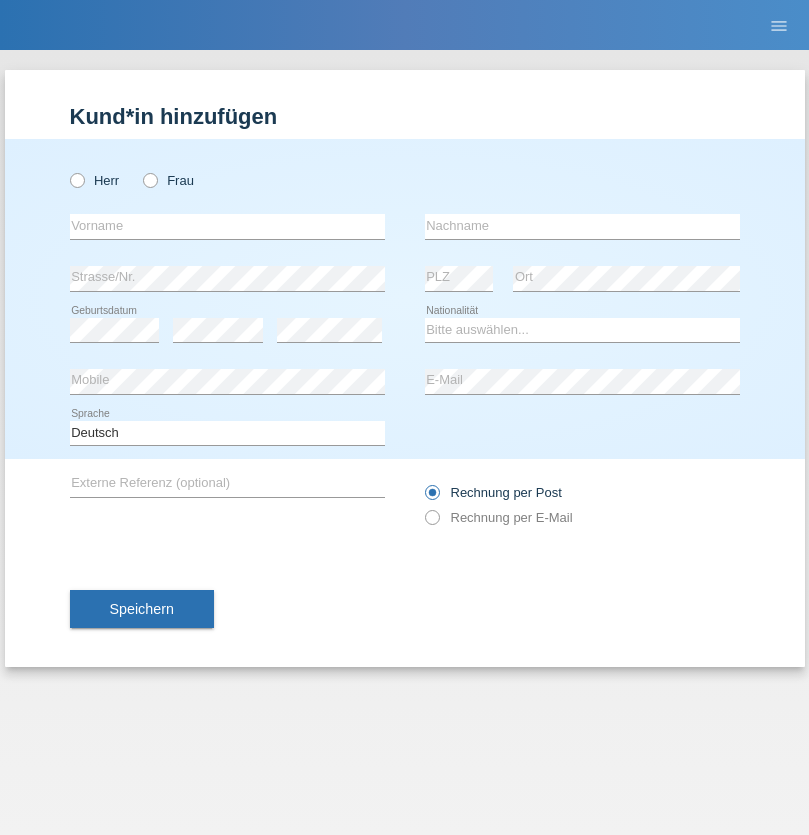 radio on "true" 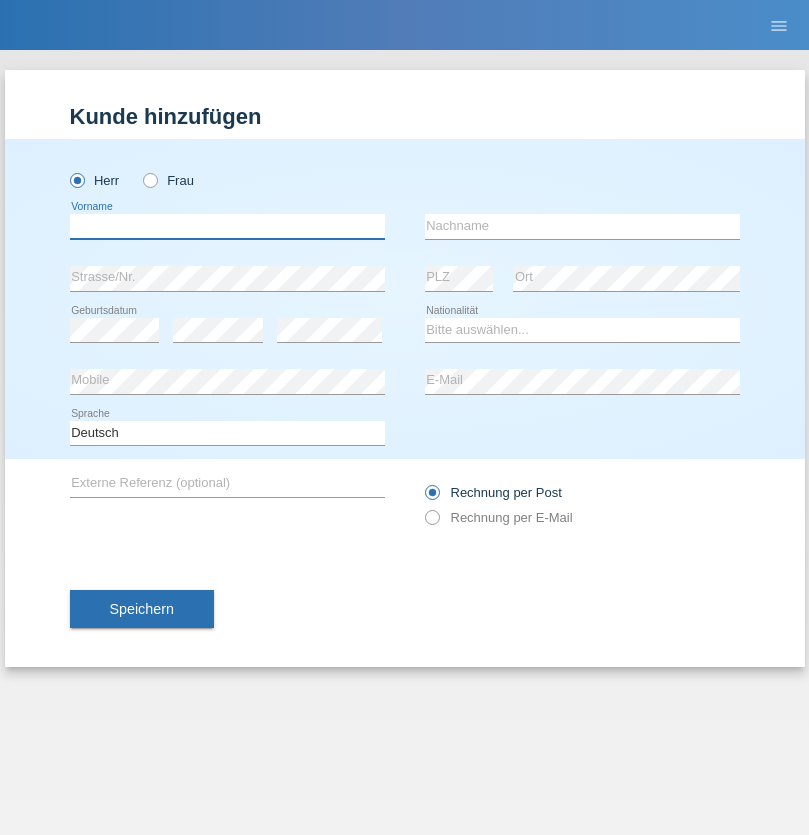 click at bounding box center (227, 226) 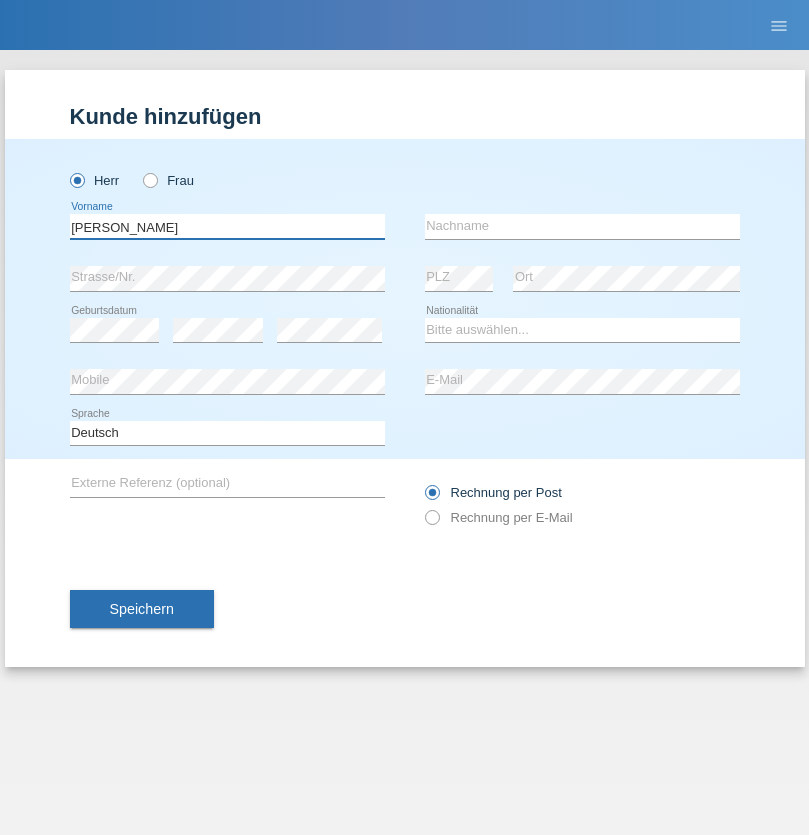 type on "[PERSON_NAME]" 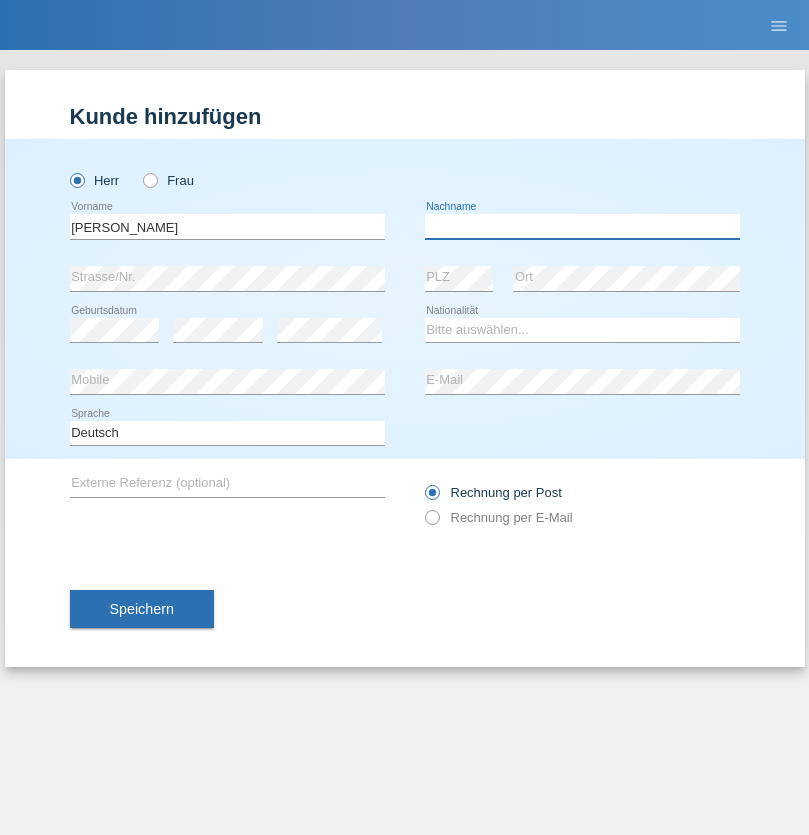 click at bounding box center [582, 226] 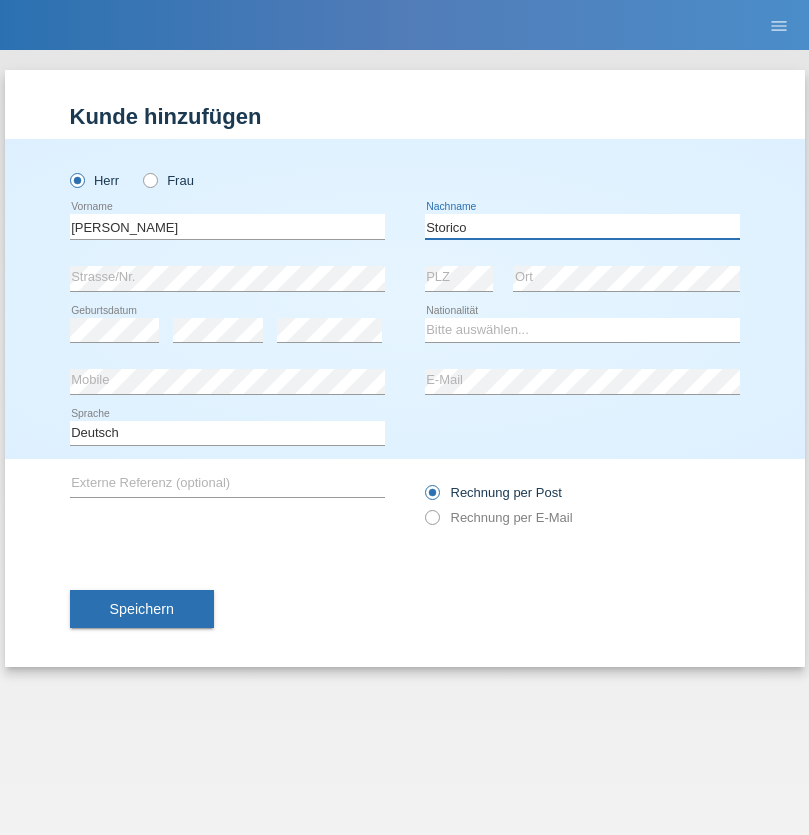 type on "Storico" 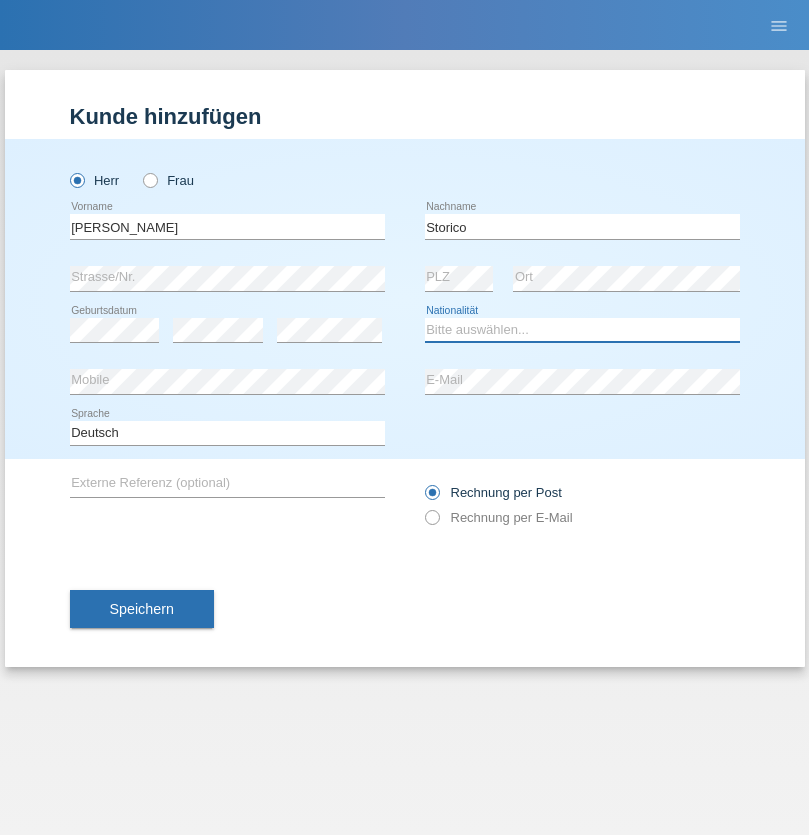 select on "IT" 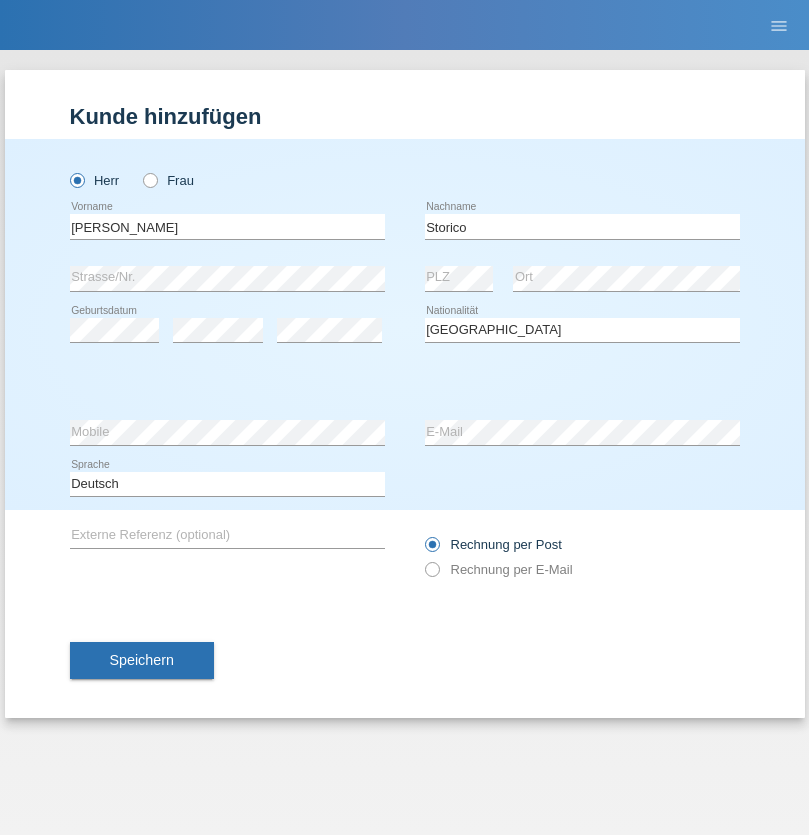 select on "C" 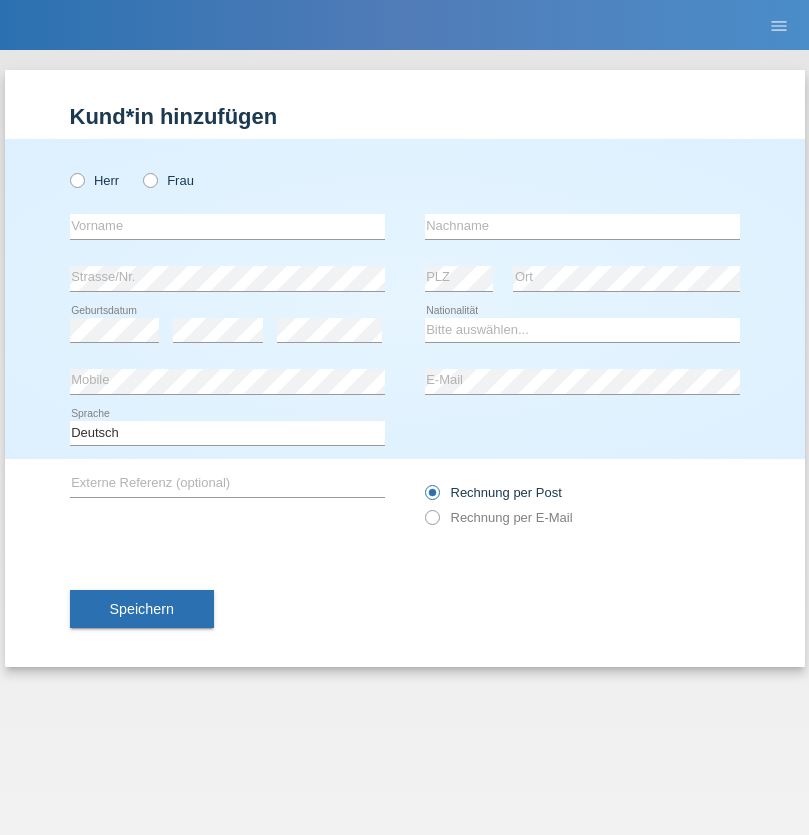 scroll, scrollTop: 0, scrollLeft: 0, axis: both 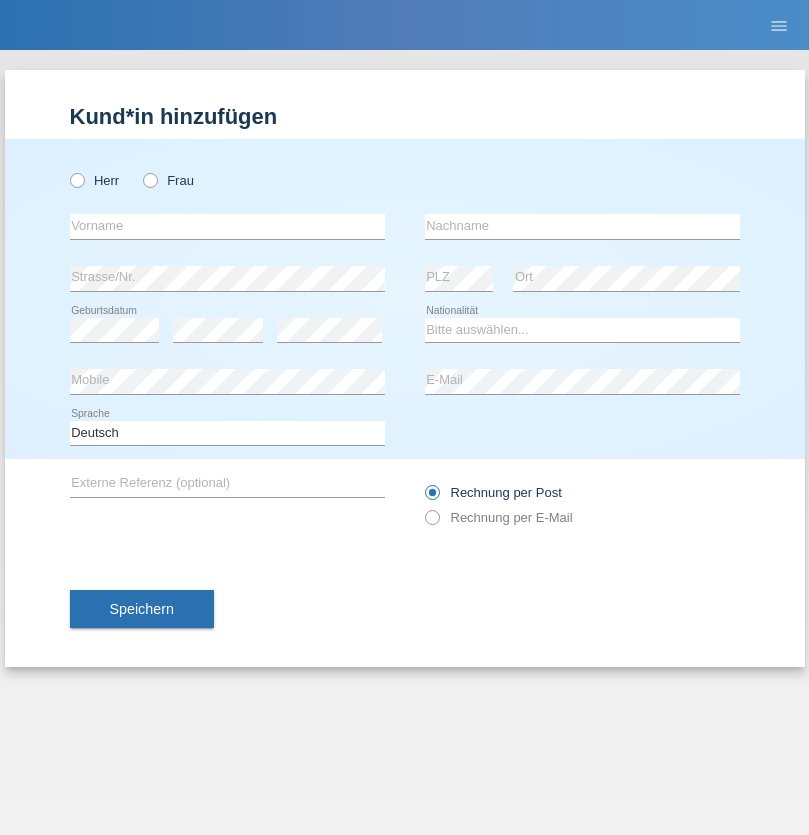 radio on "true" 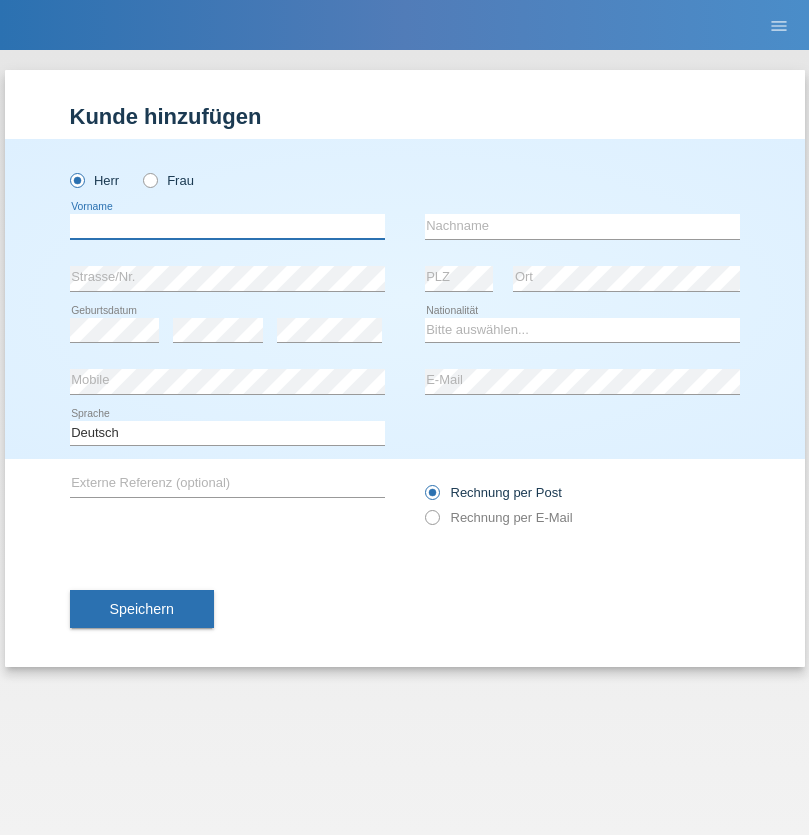 click at bounding box center [227, 226] 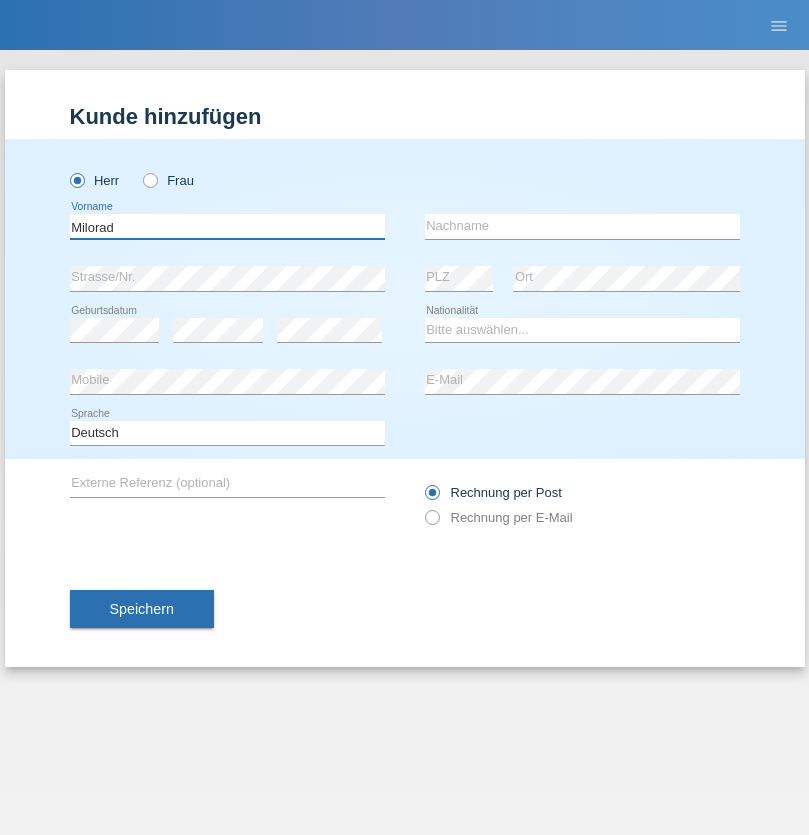 type on "Milorad" 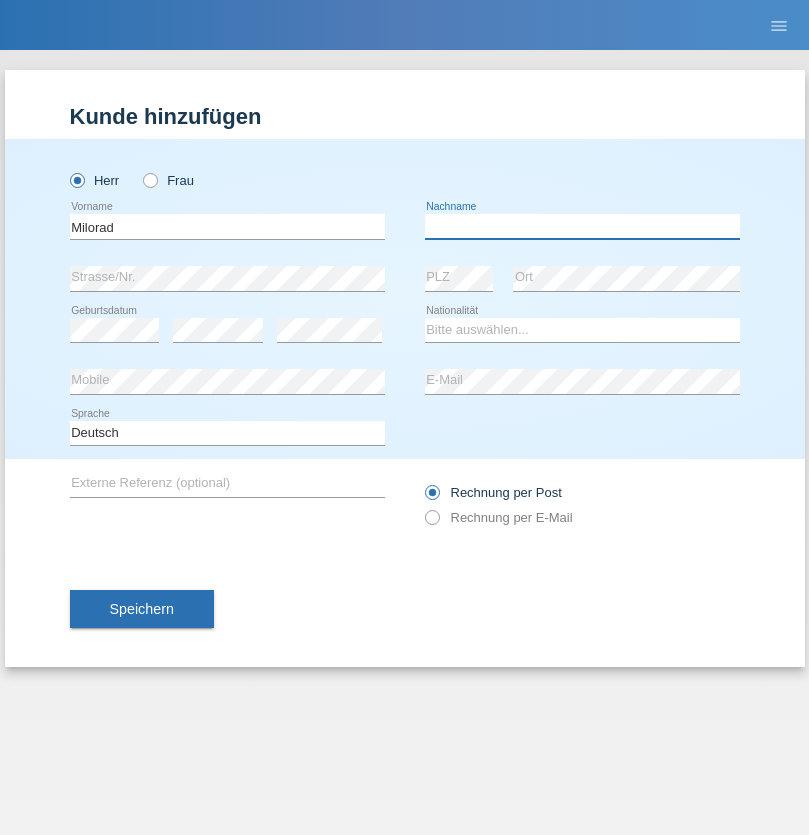 click at bounding box center (582, 226) 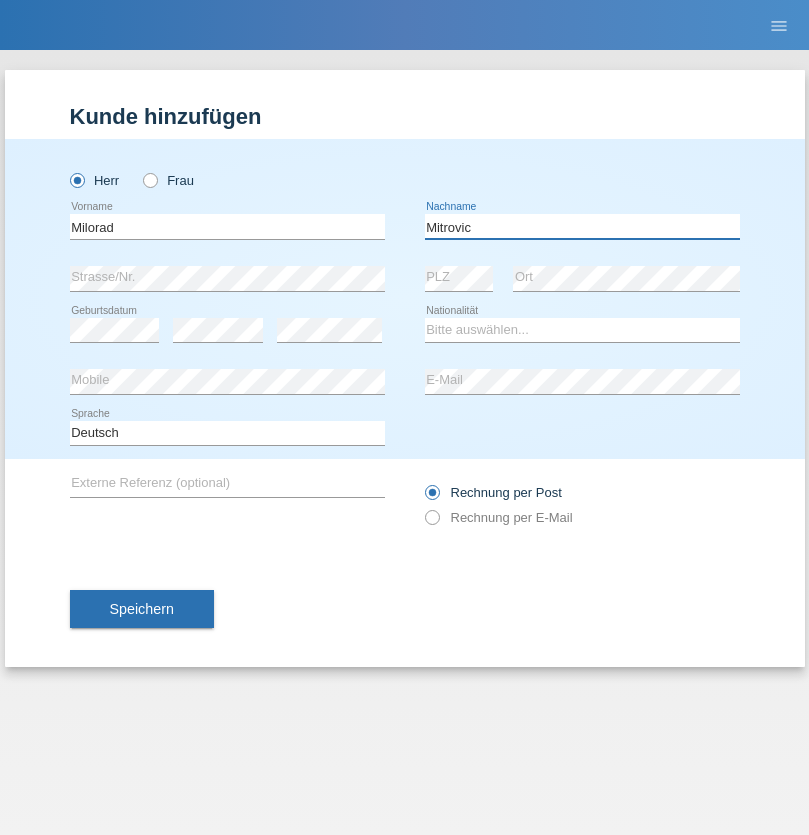 type on "Mitrovic" 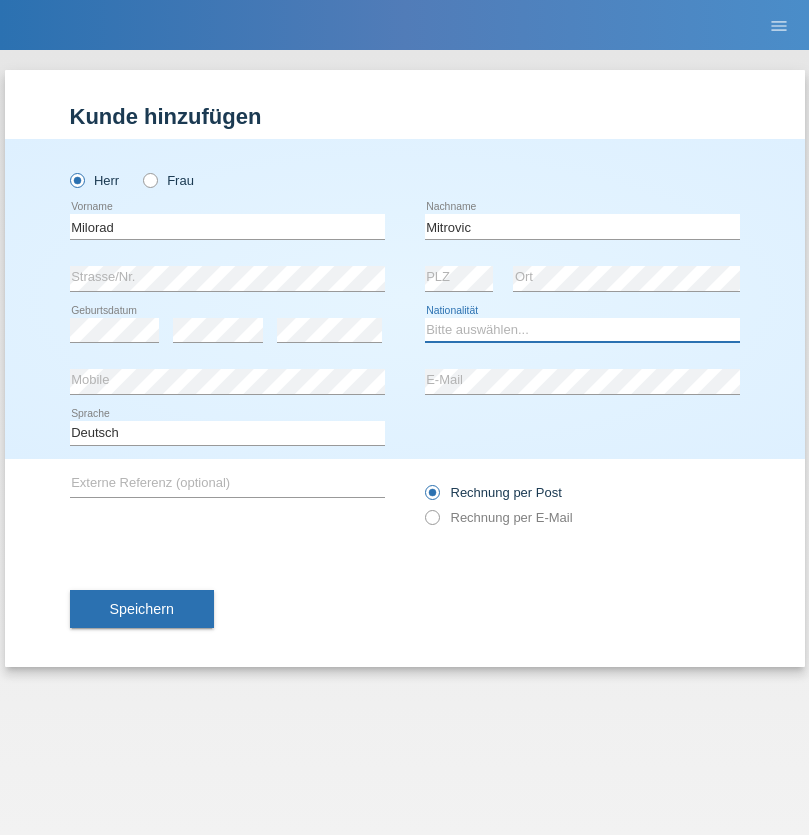 select on "CH" 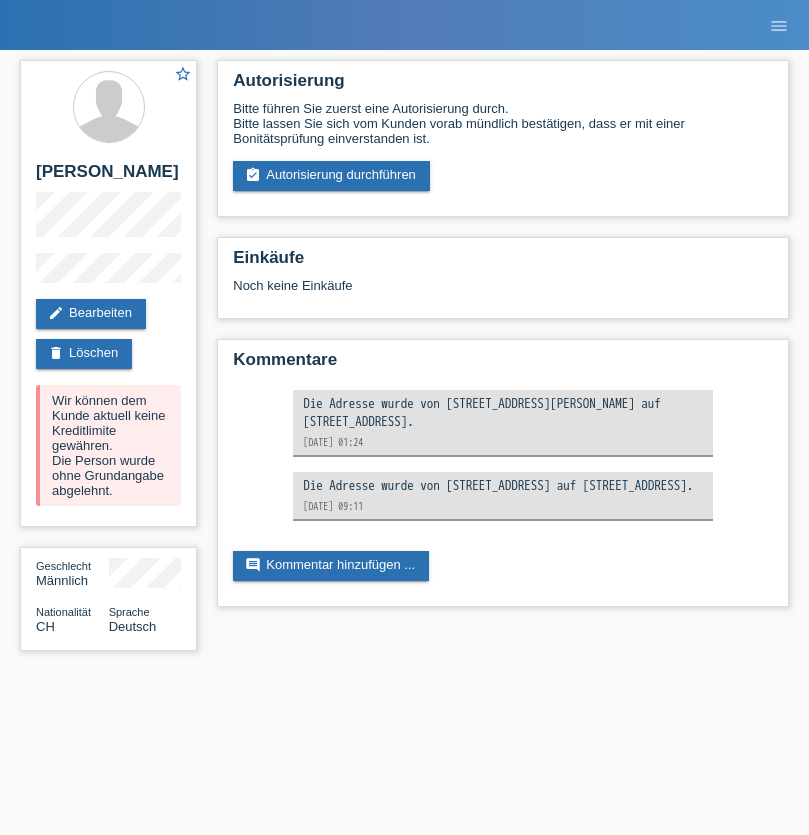 scroll, scrollTop: 0, scrollLeft: 0, axis: both 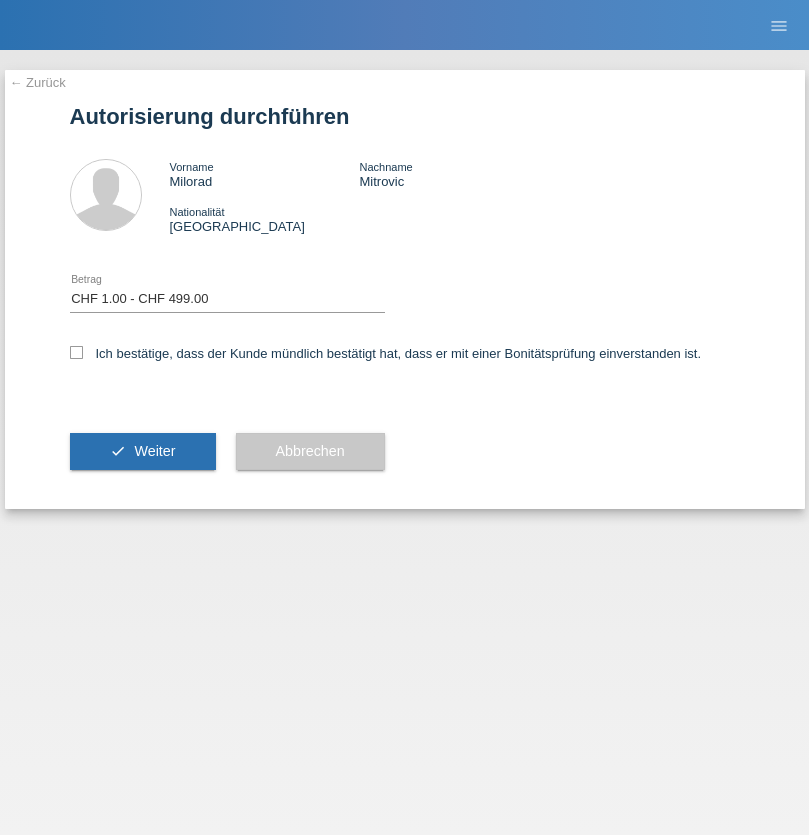 select on "1" 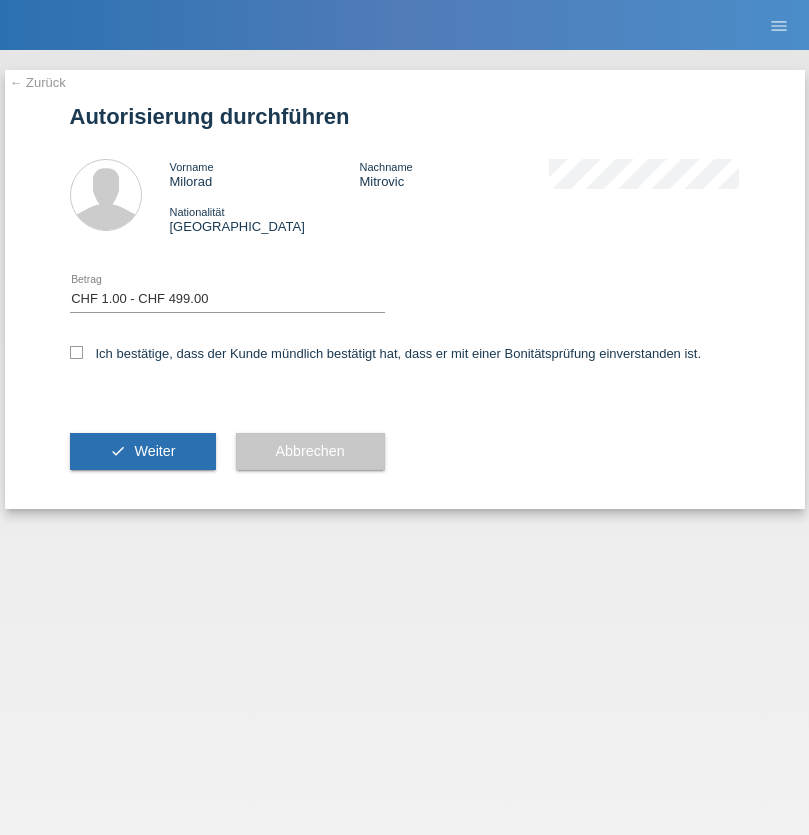 checkbox on "true" 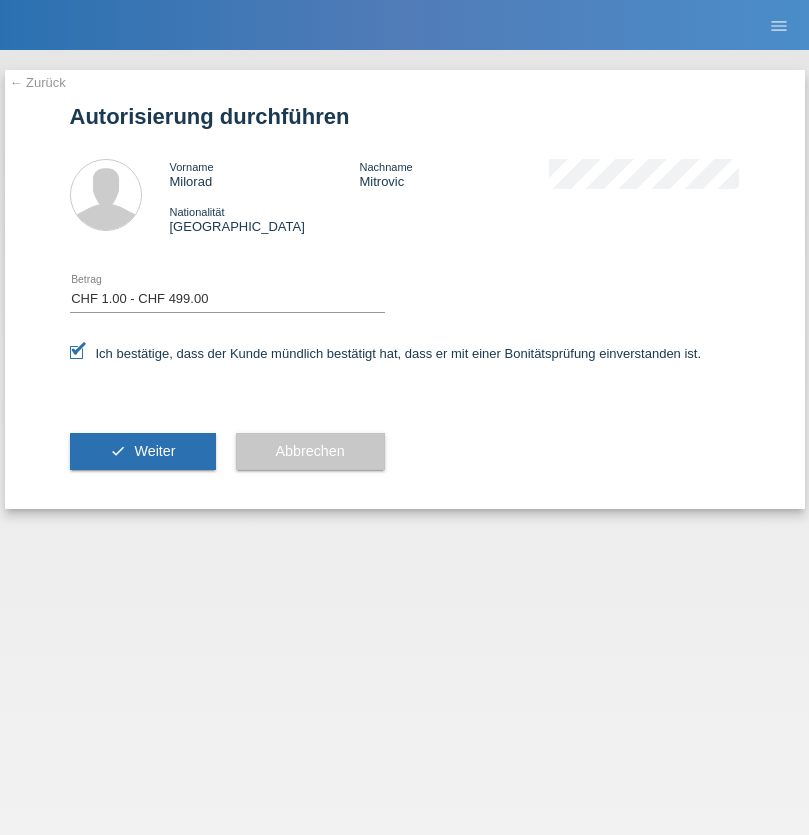 scroll, scrollTop: 0, scrollLeft: 0, axis: both 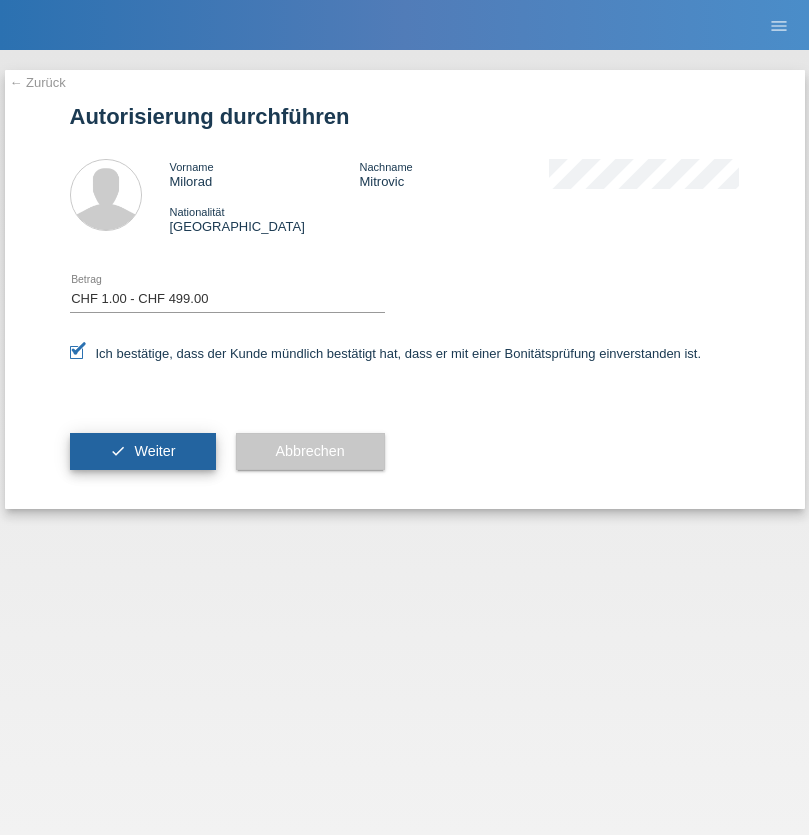 click on "Weiter" at bounding box center (154, 451) 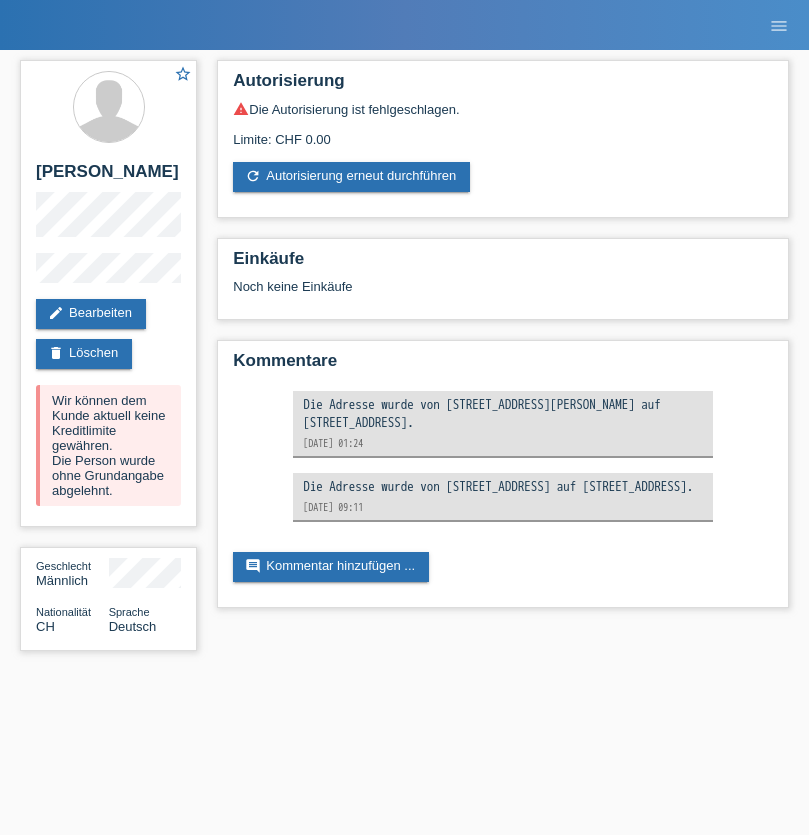 scroll, scrollTop: 0, scrollLeft: 0, axis: both 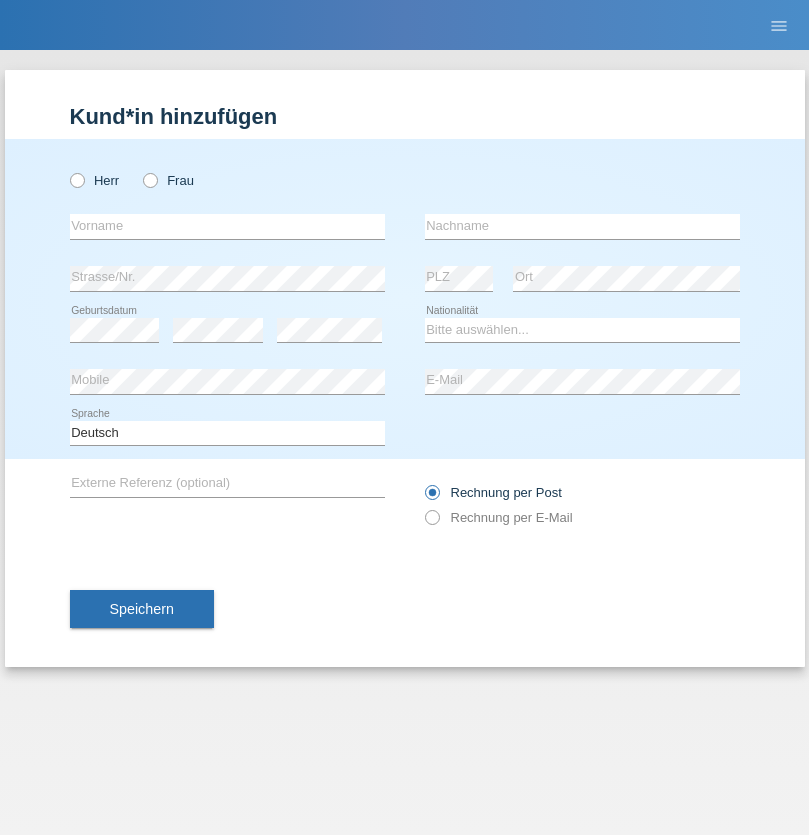 radio on "true" 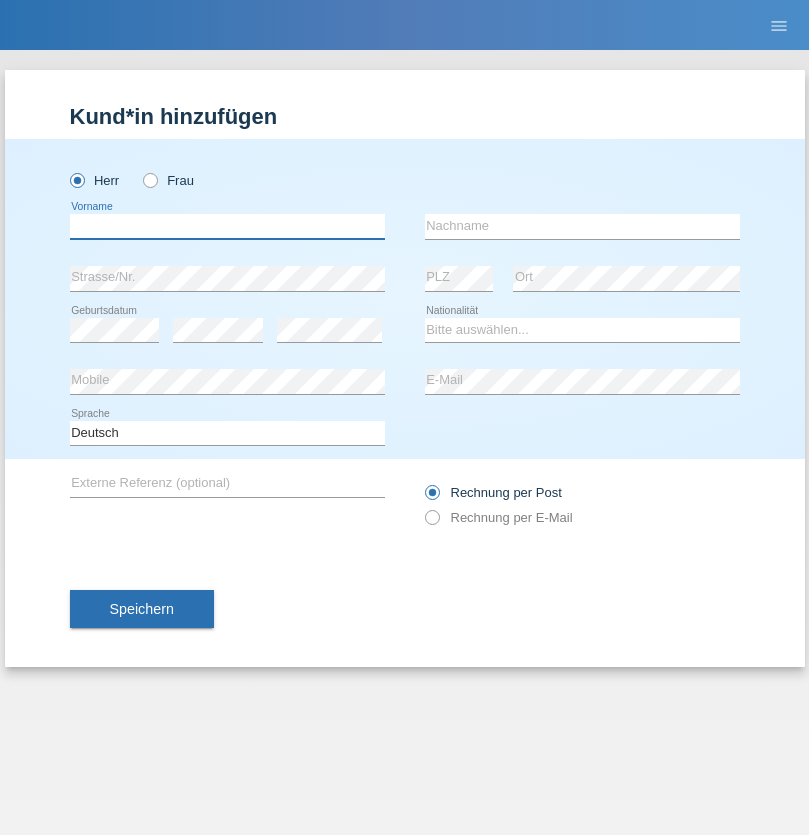 click at bounding box center (227, 226) 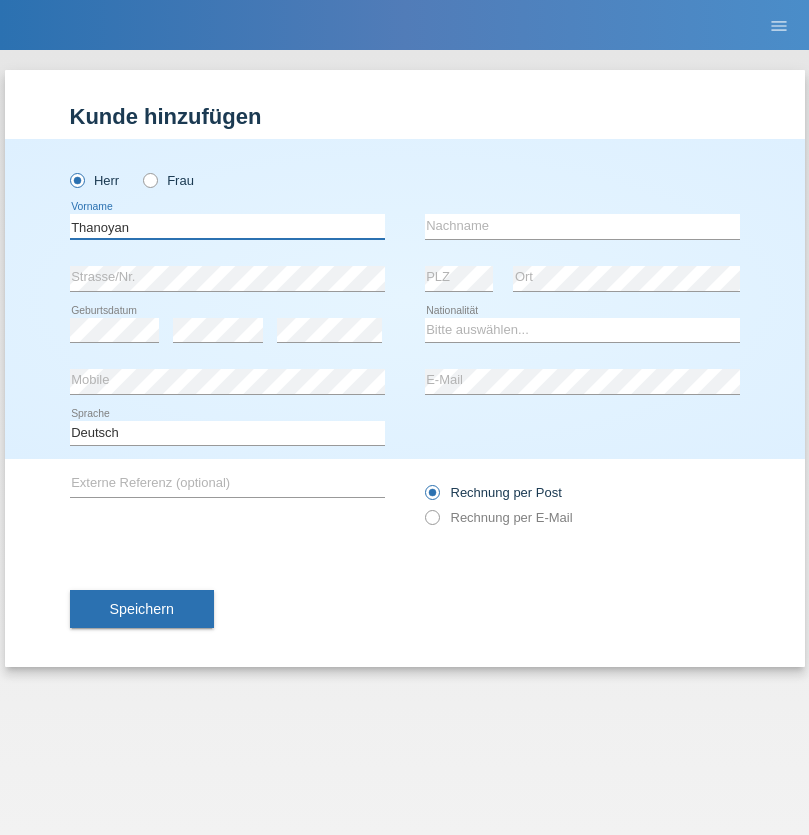 type on "Thanoyan" 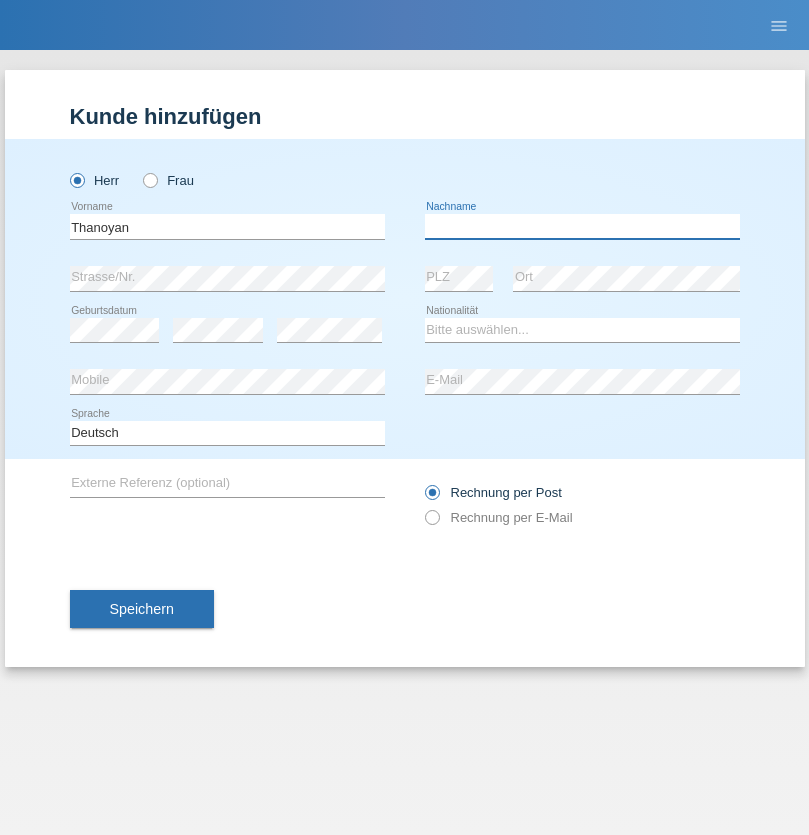 click at bounding box center (582, 226) 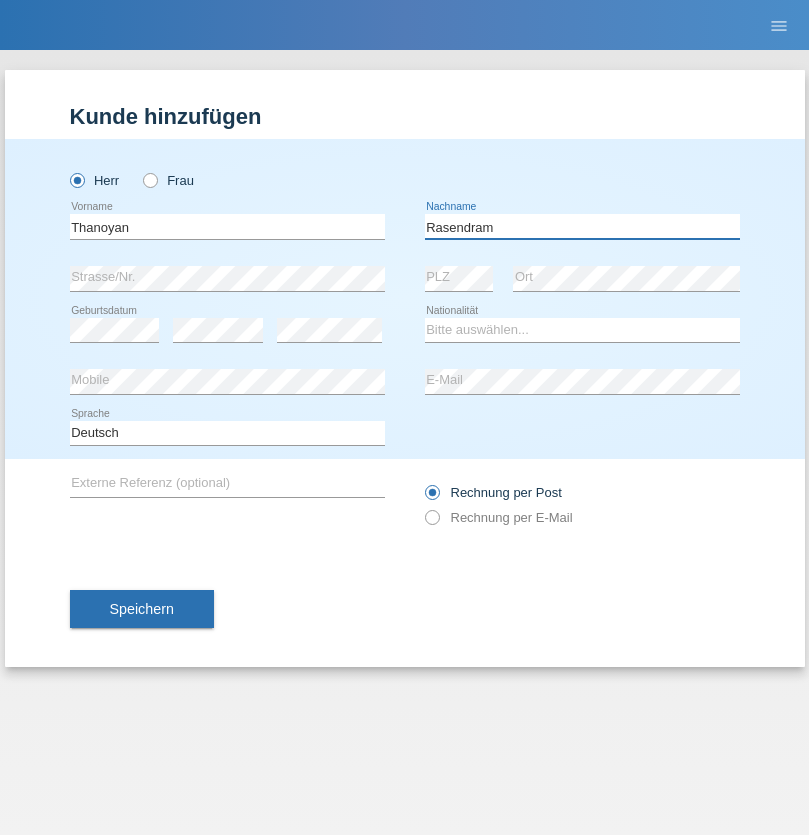 type on "Rasendram" 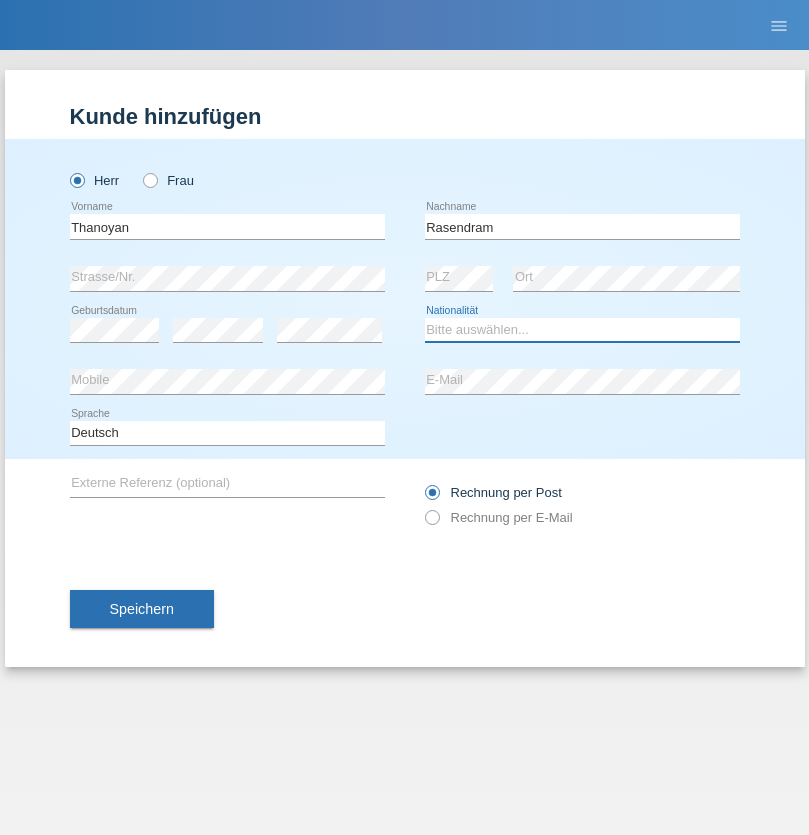 select on "LK" 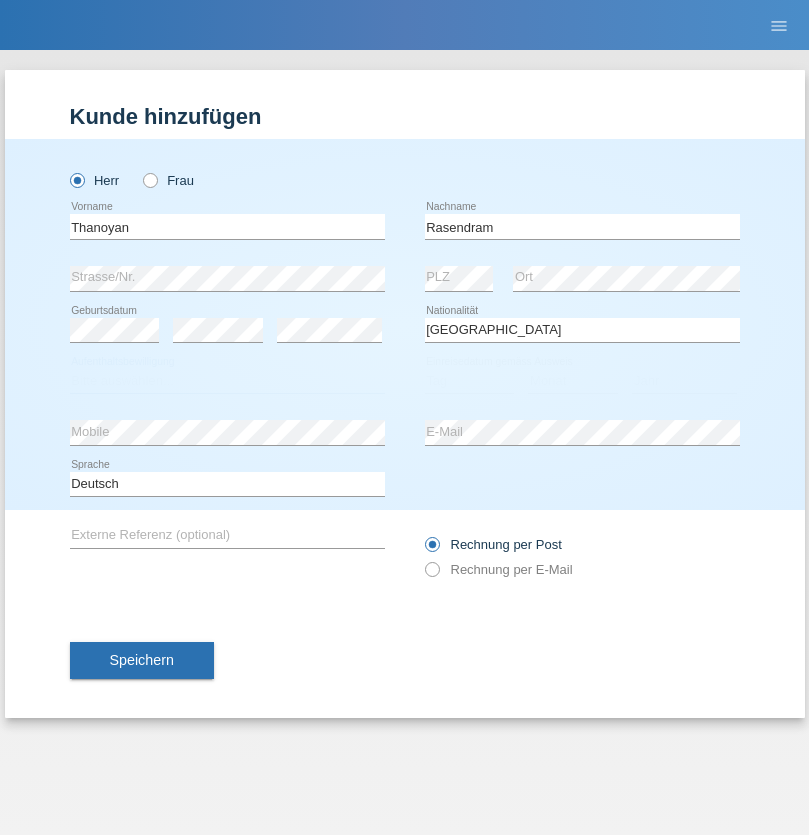 select on "C" 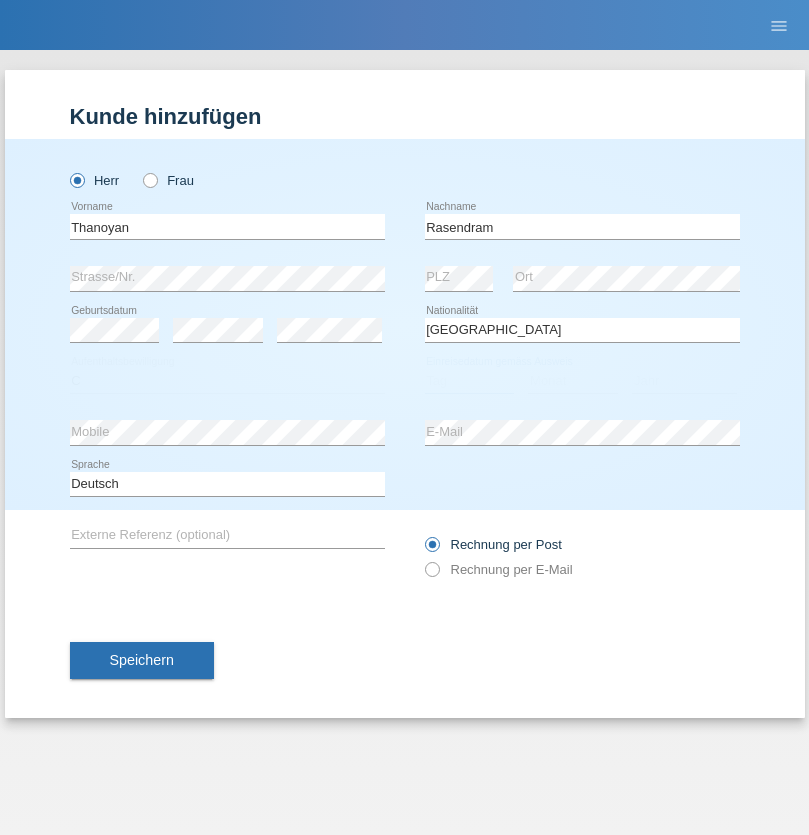 select on "23" 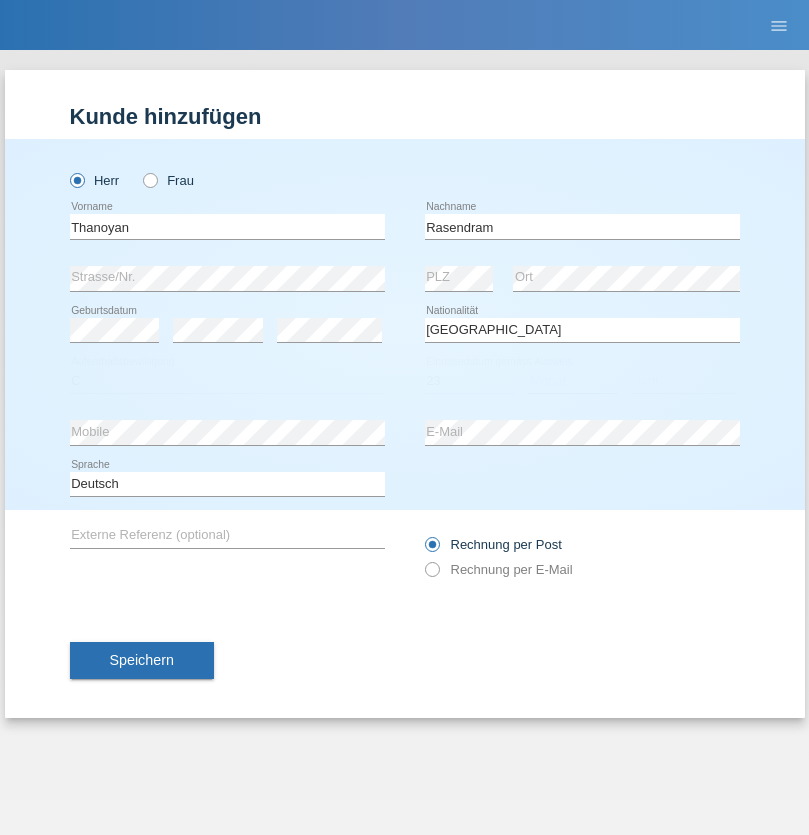 select on "02" 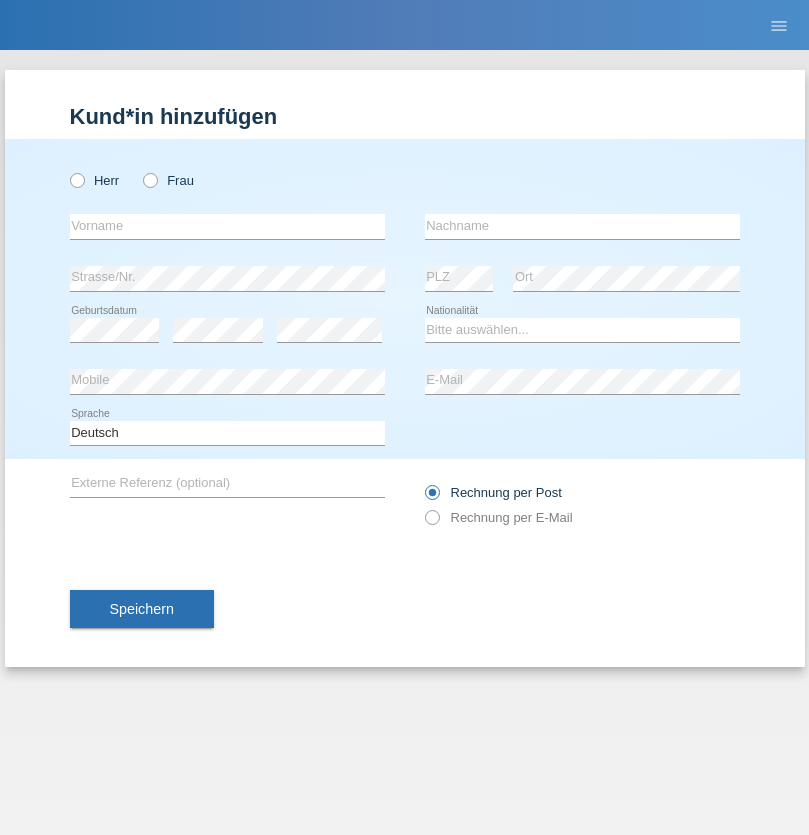 scroll, scrollTop: 0, scrollLeft: 0, axis: both 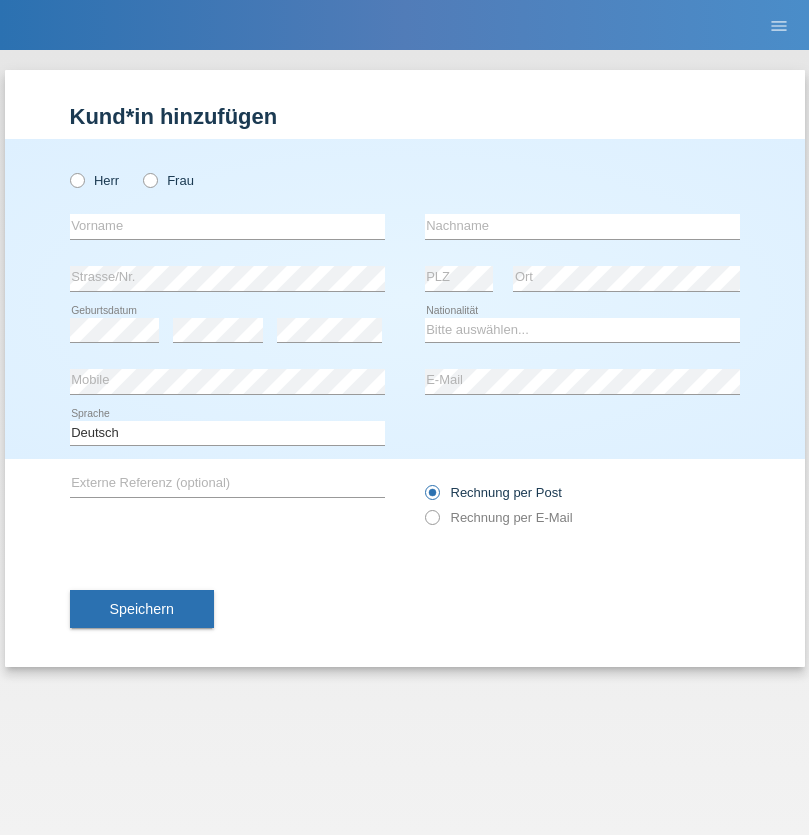 radio on "true" 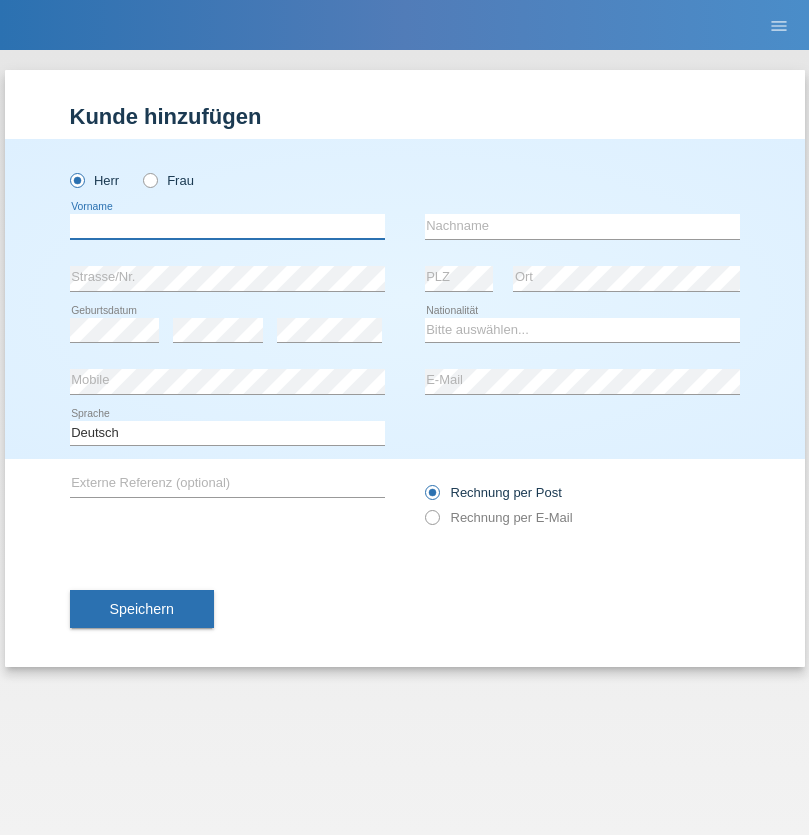 click at bounding box center (227, 226) 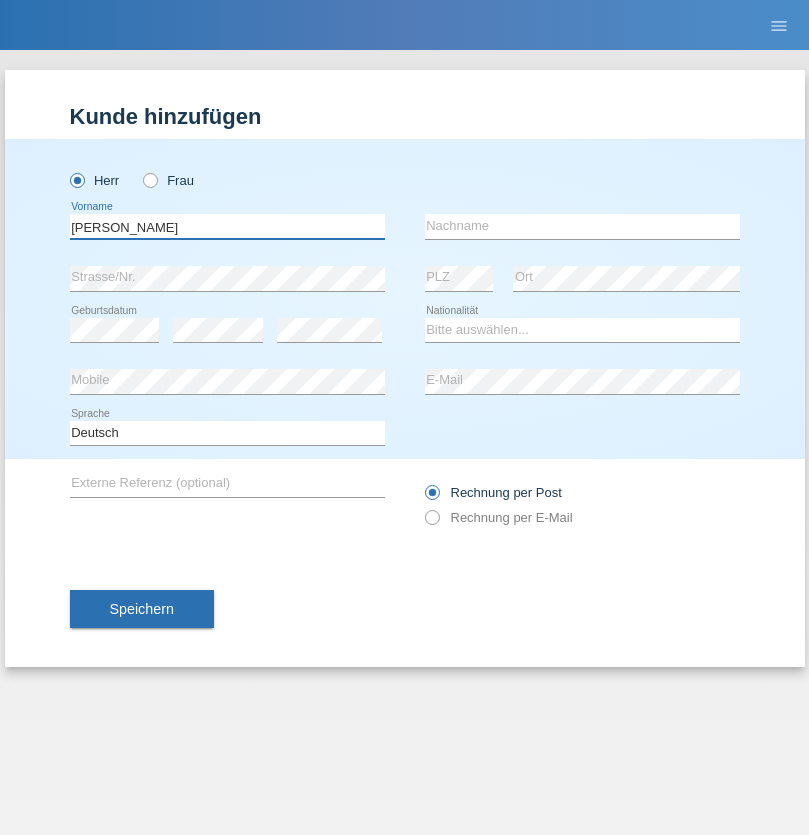 type on "[PERSON_NAME]" 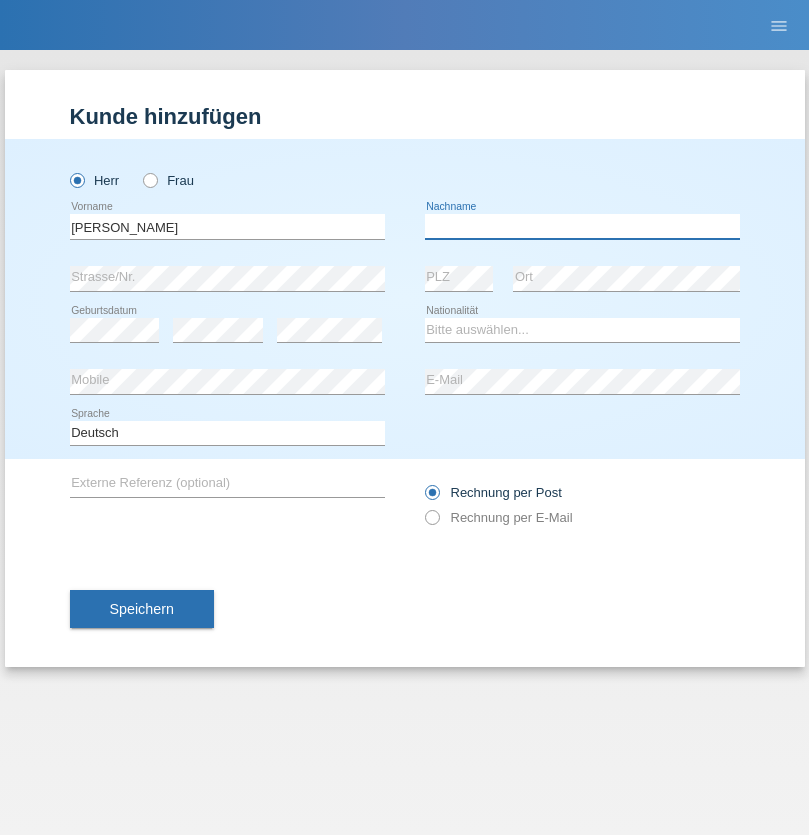 click at bounding box center (582, 226) 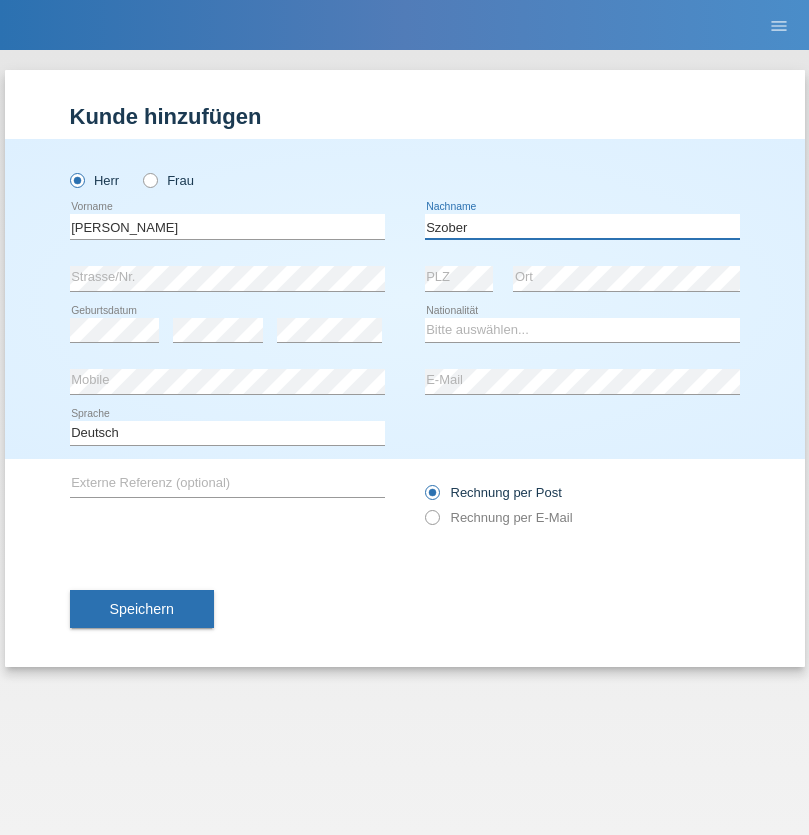 type on "Szober" 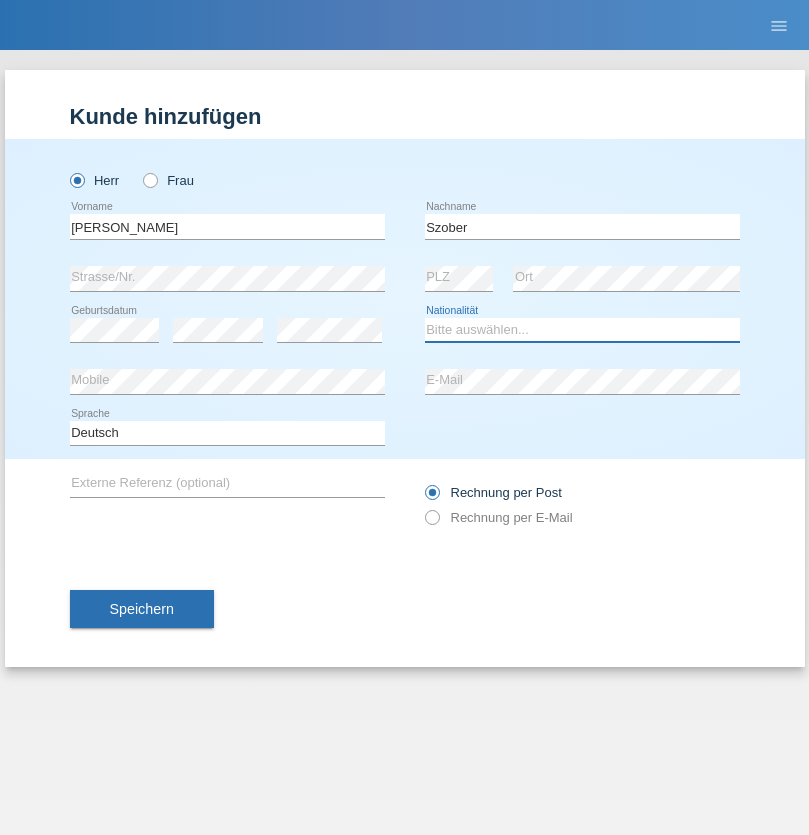 select on "PL" 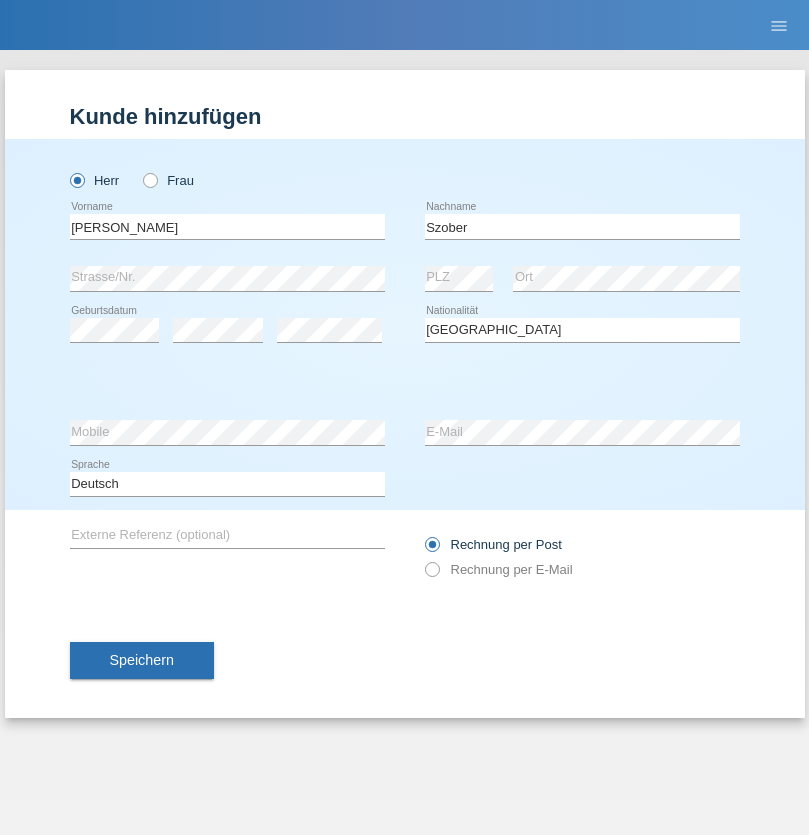 select on "C" 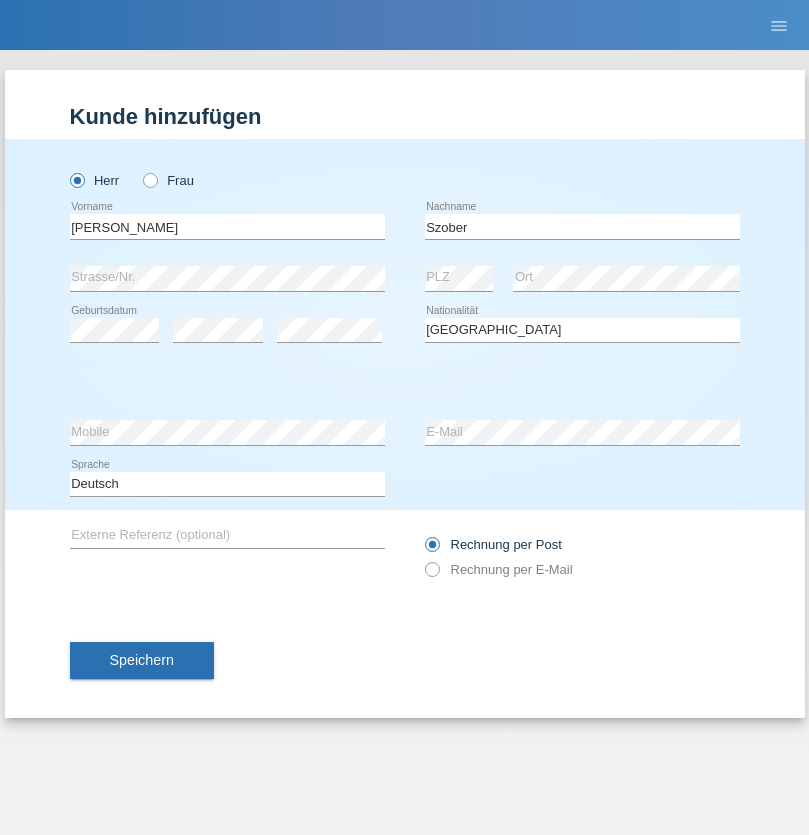 select on "01" 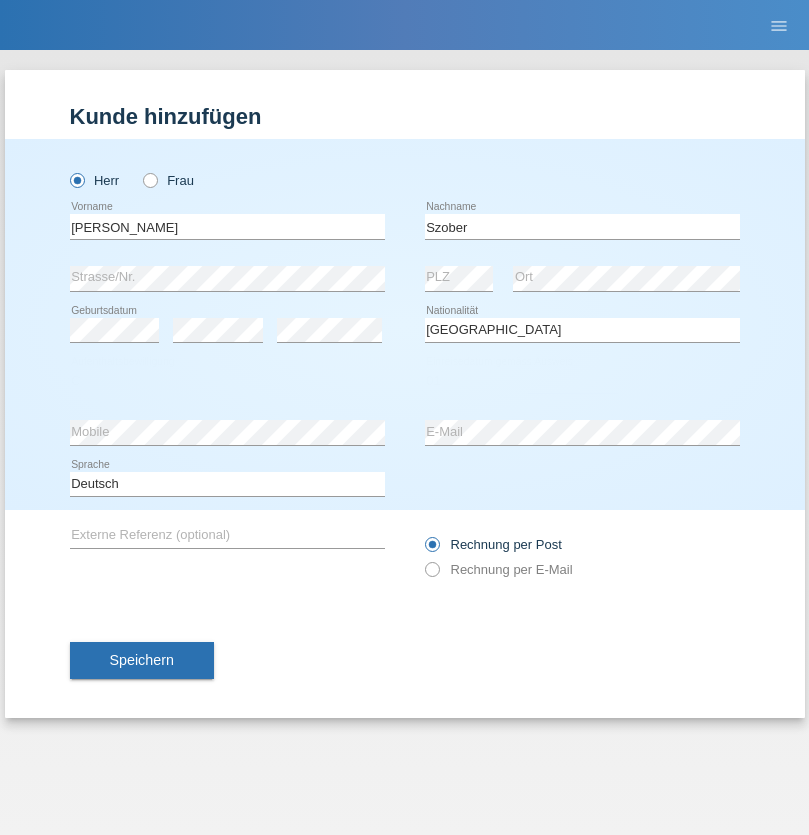 select on "05" 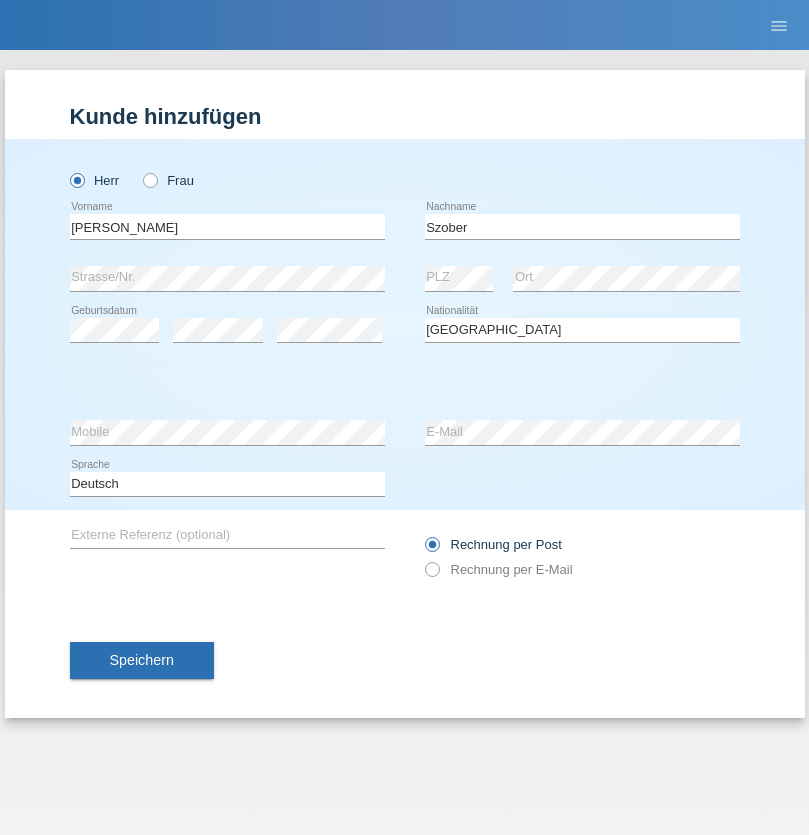 select on "2021" 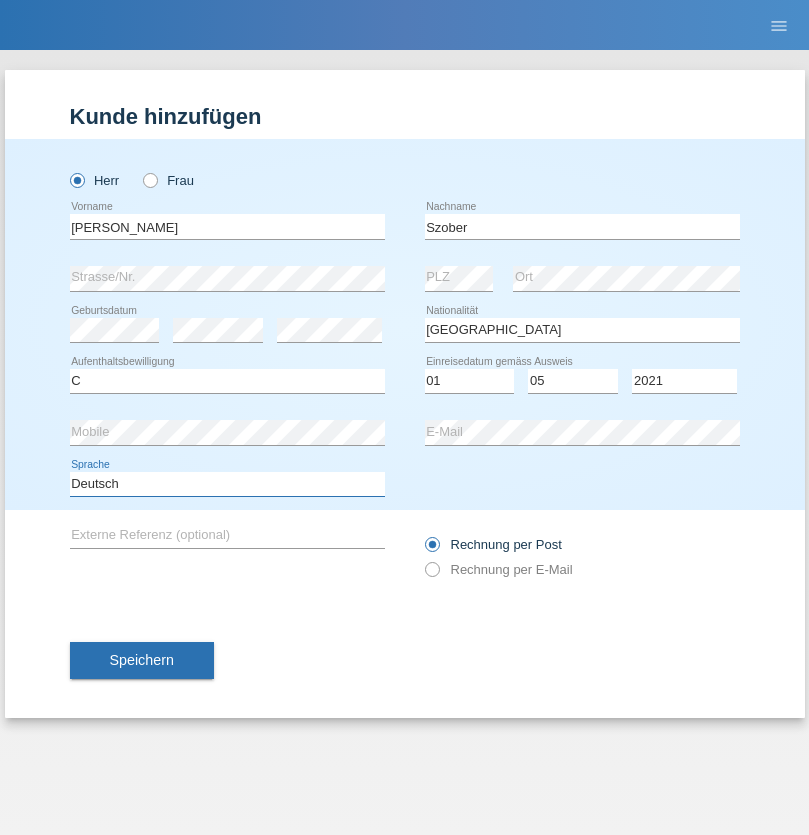select on "en" 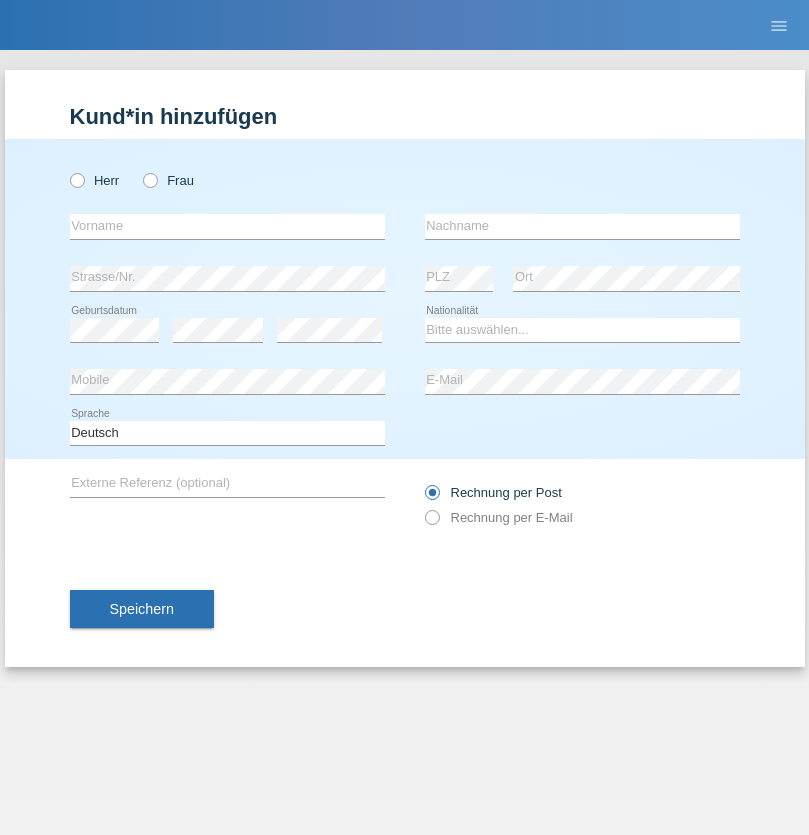 scroll, scrollTop: 0, scrollLeft: 0, axis: both 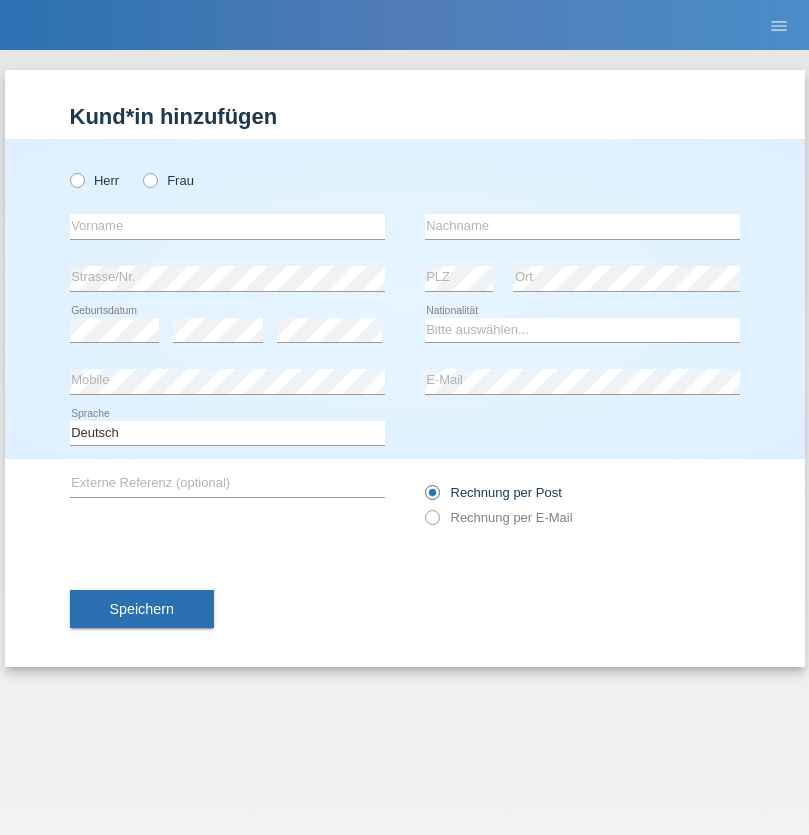 radio on "true" 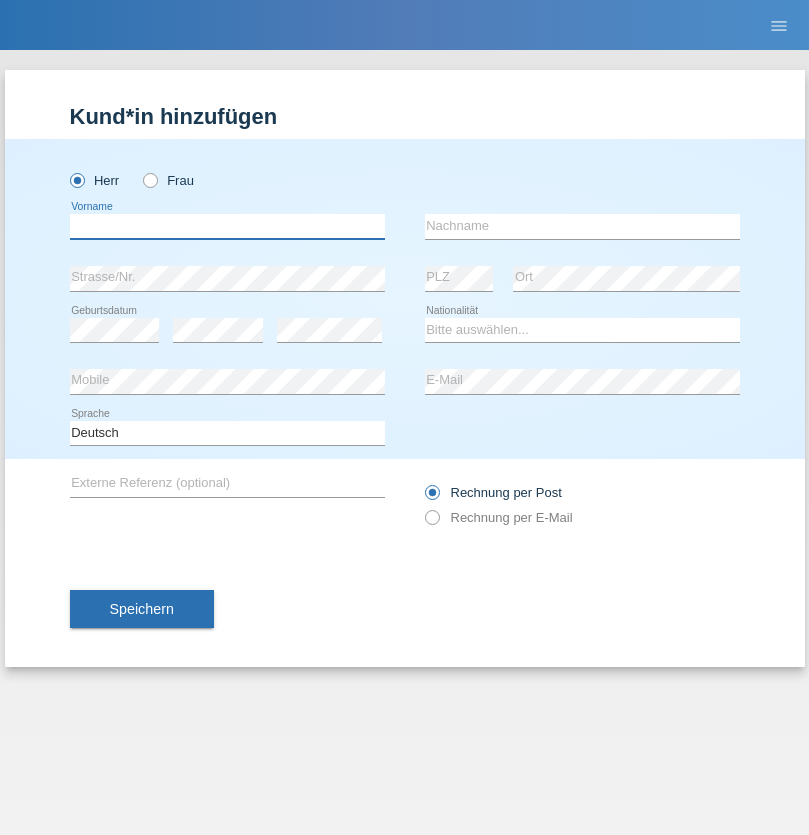 click at bounding box center [227, 226] 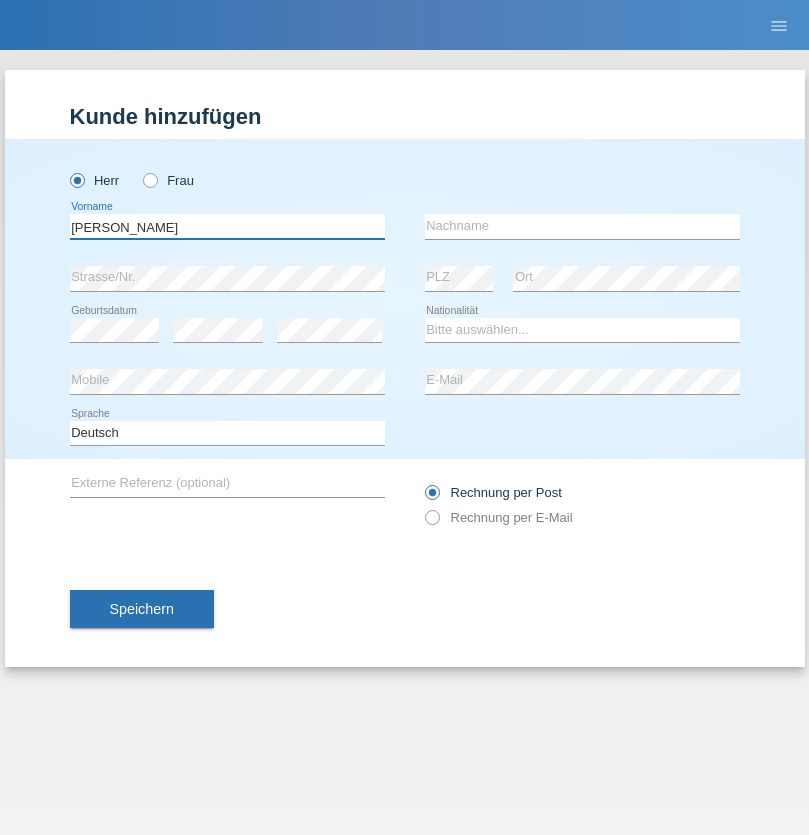 type on "[PERSON_NAME]" 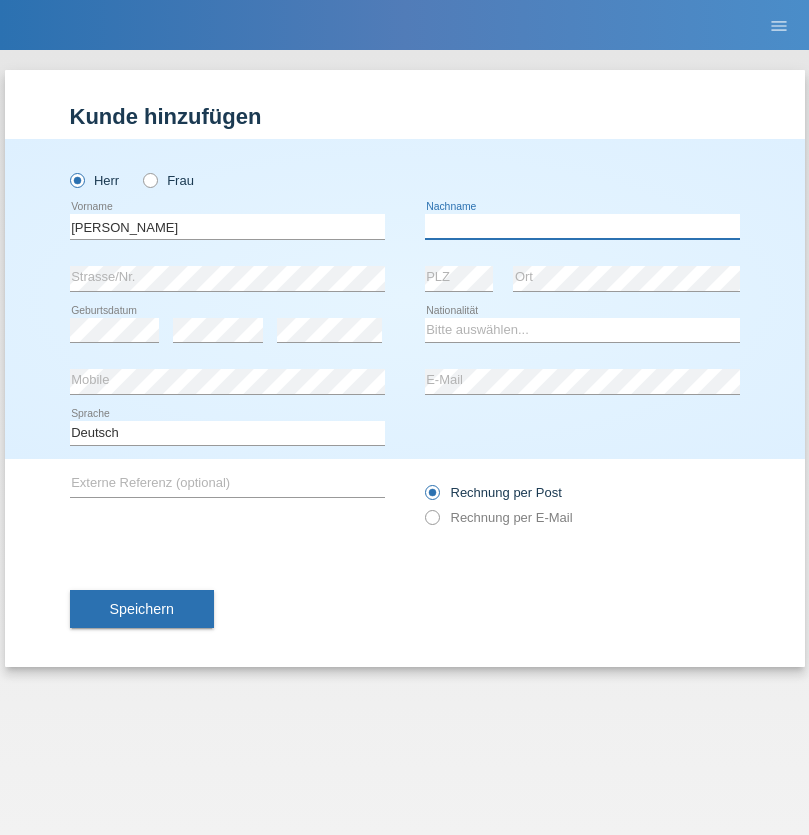 click at bounding box center (582, 226) 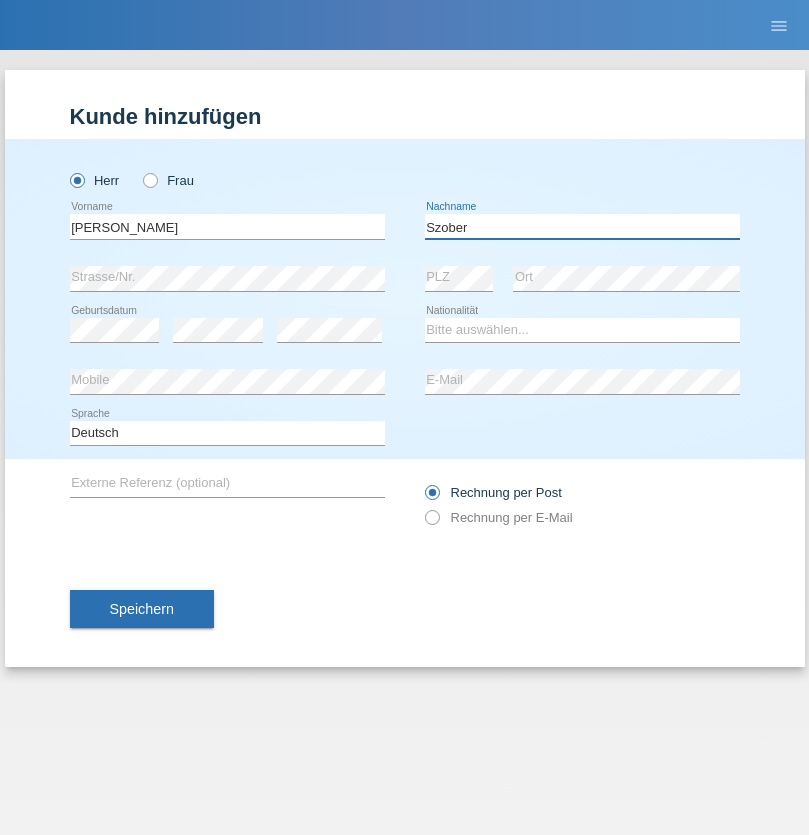 type on "Szober" 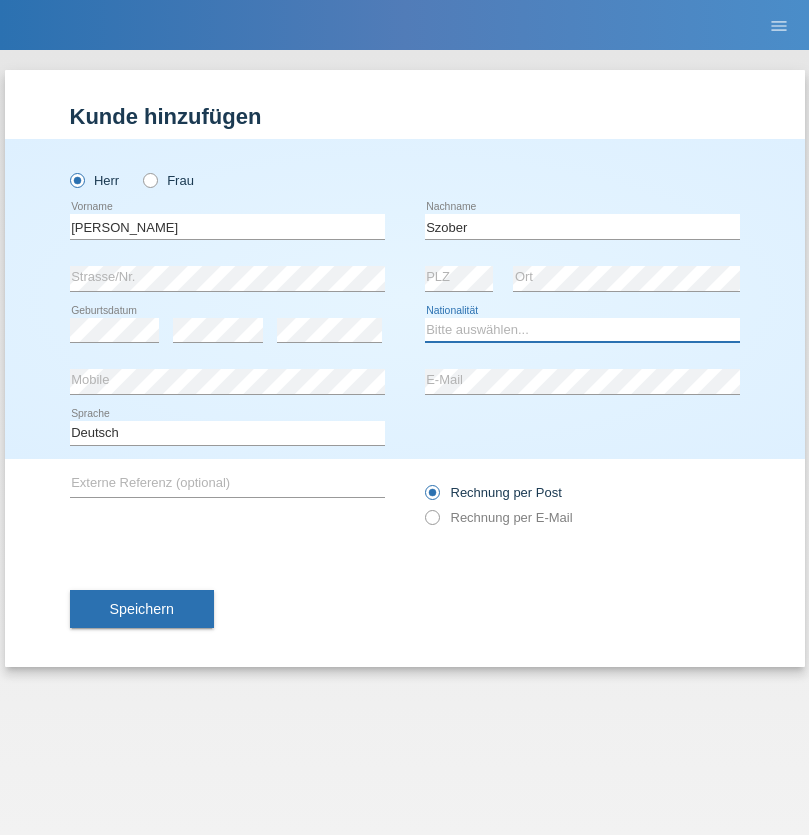 select on "PL" 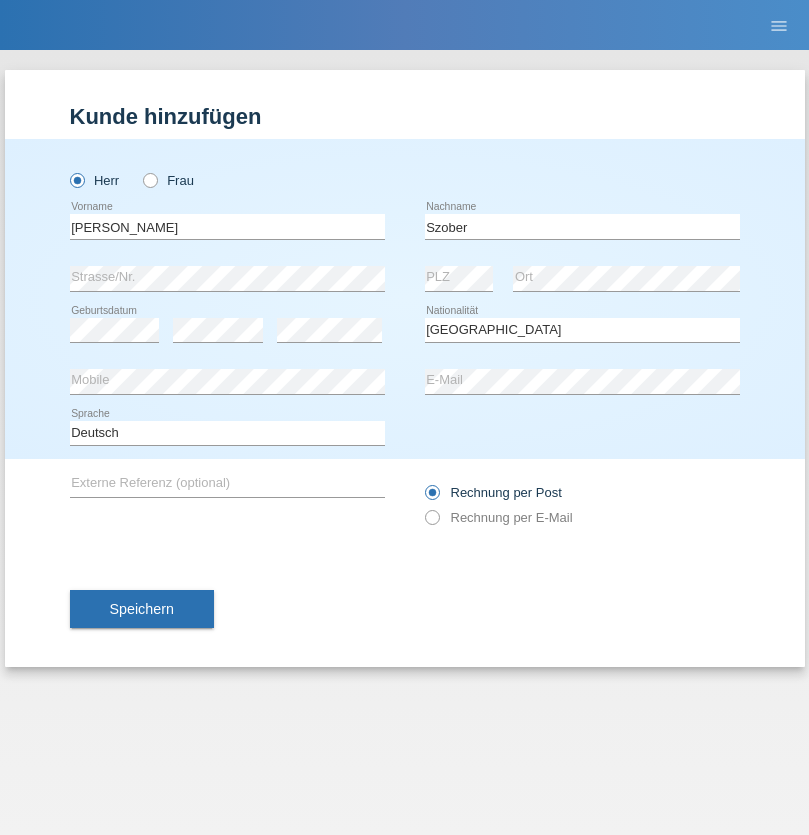 select on "C" 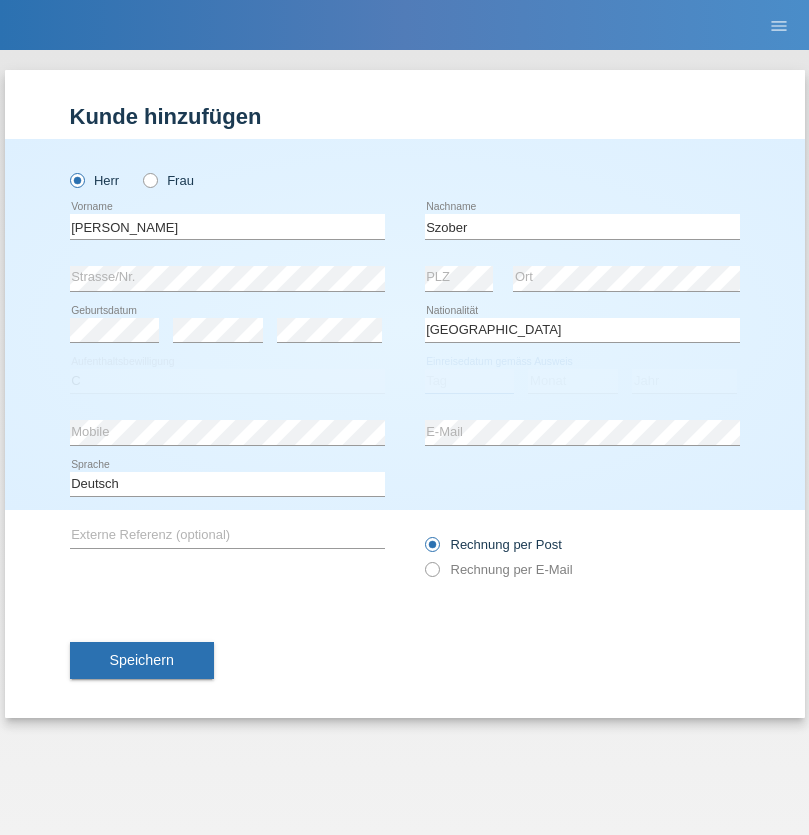 select on "01" 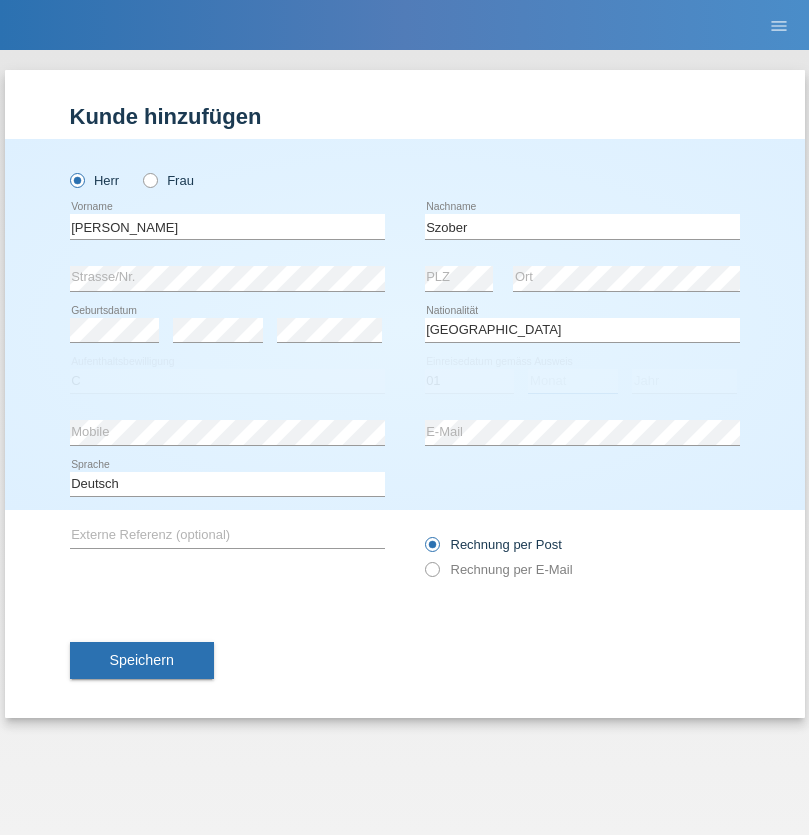 select on "05" 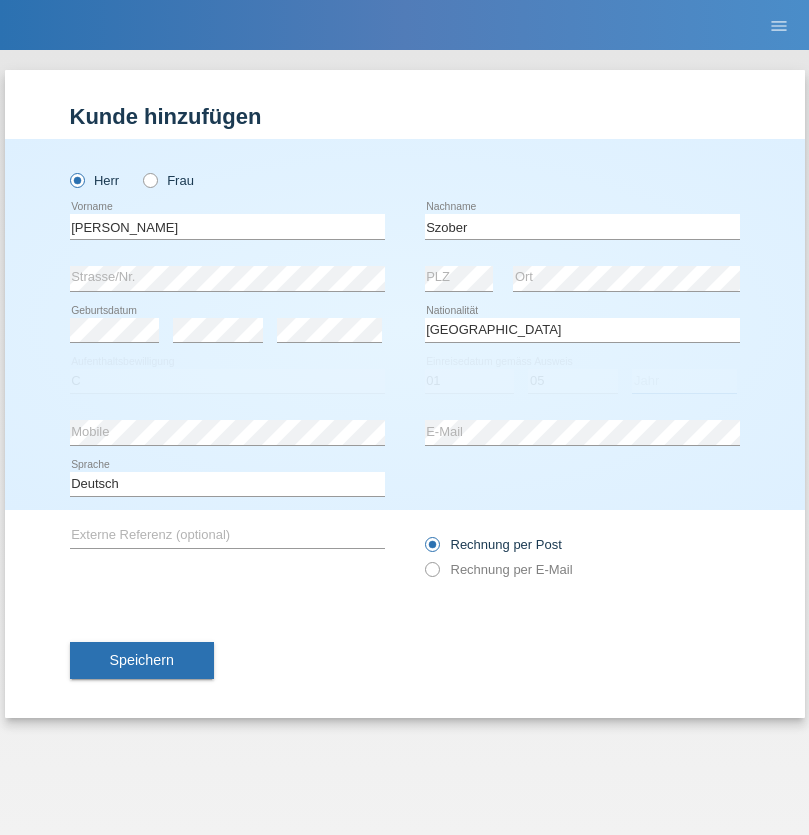 select on "2021" 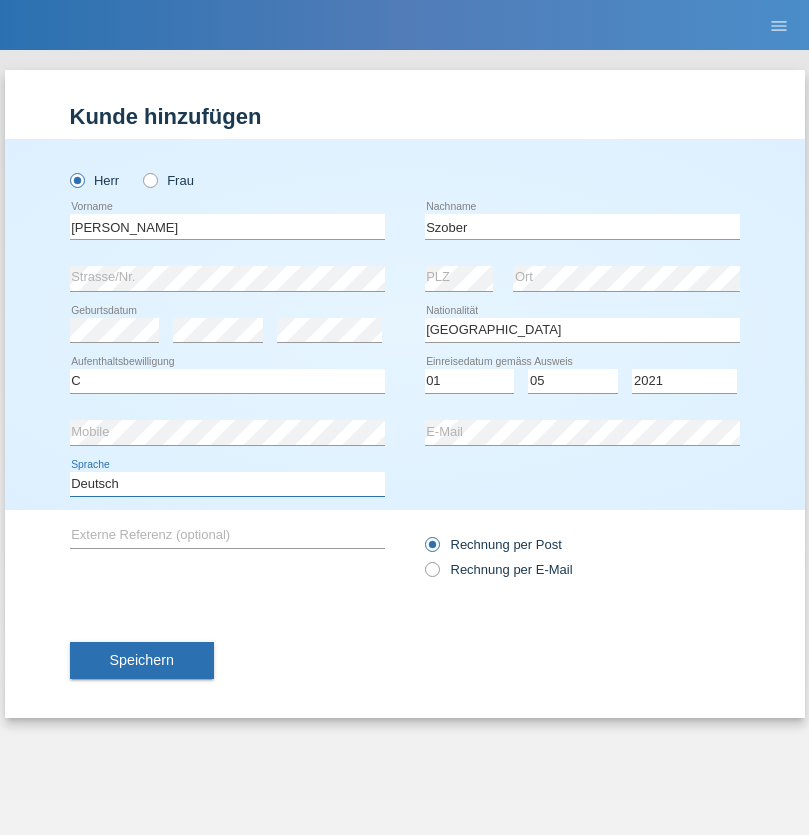 select on "en" 